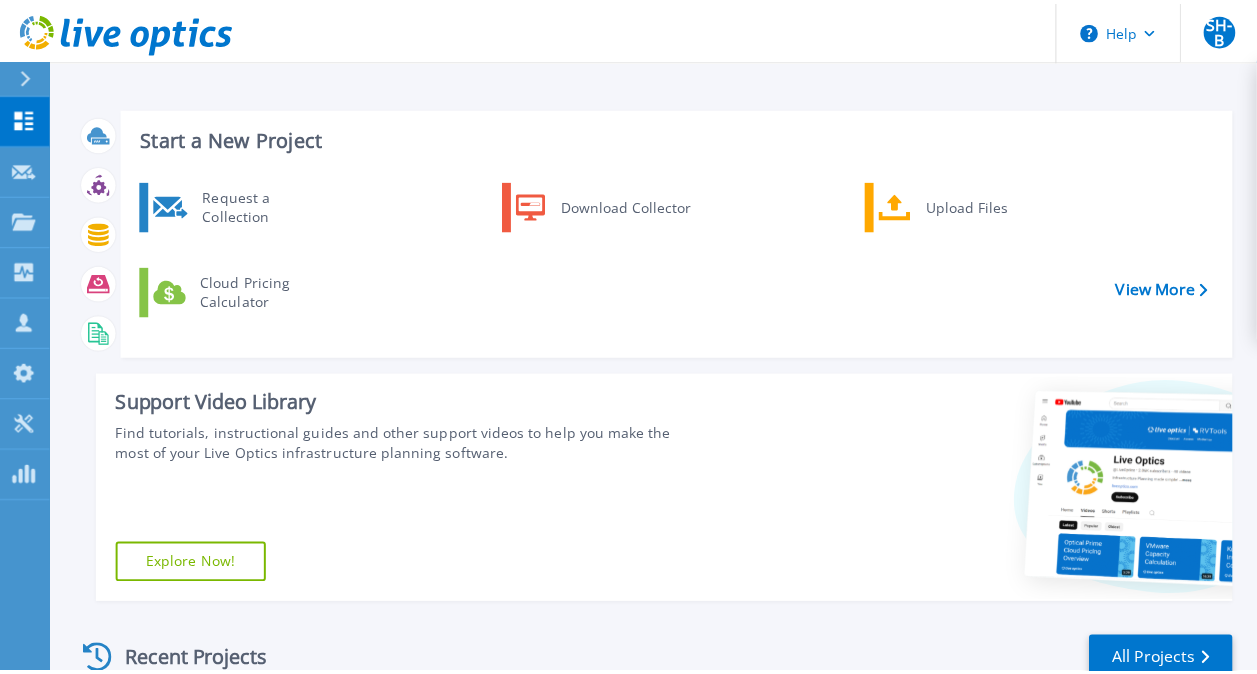 scroll, scrollTop: 0, scrollLeft: 0, axis: both 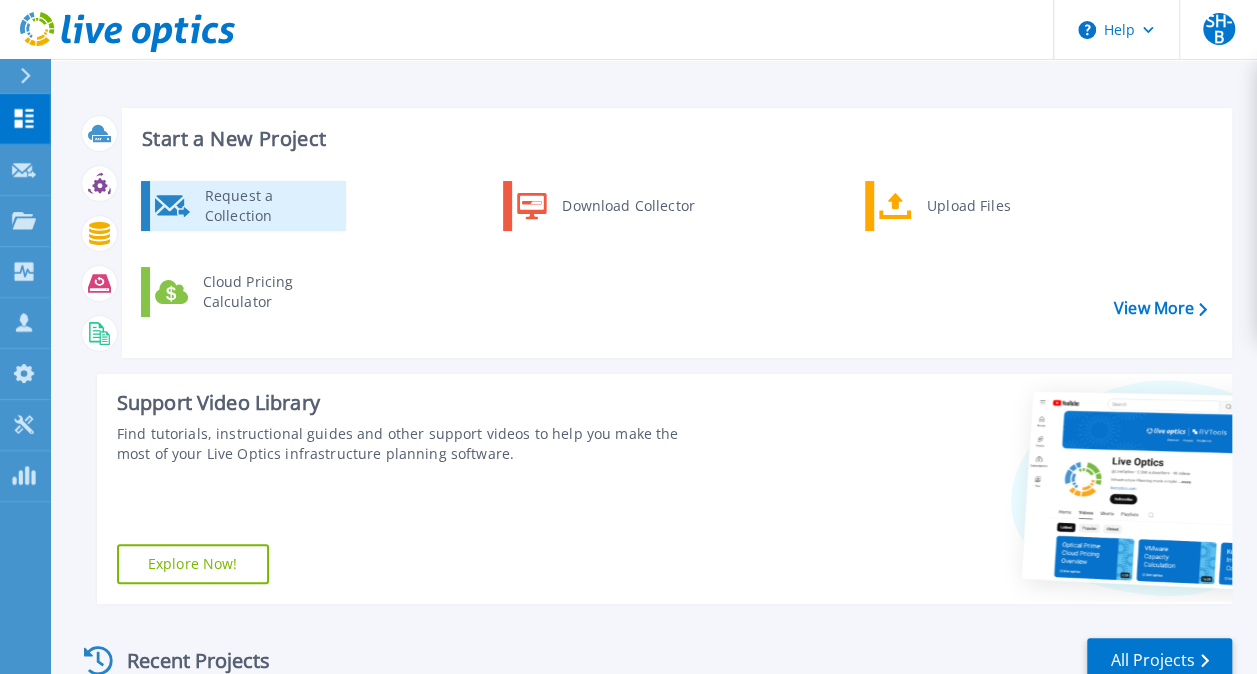 click on "Request a Collection" at bounding box center (268, 206) 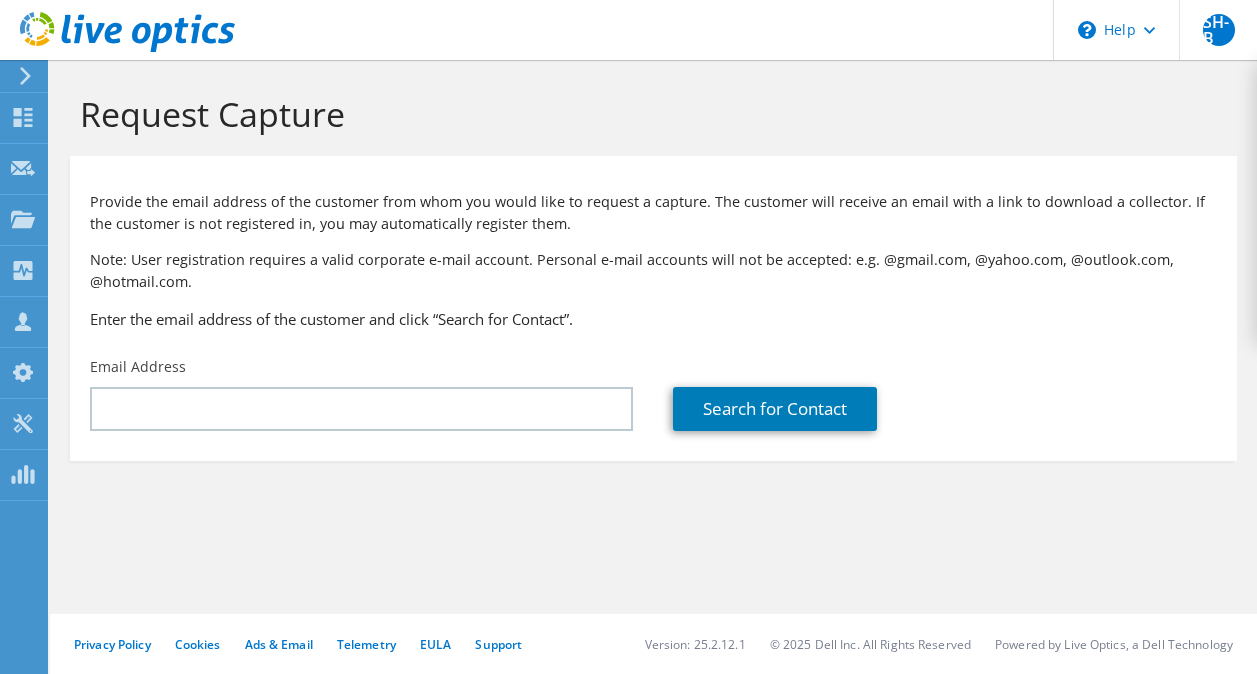 scroll, scrollTop: 0, scrollLeft: 0, axis: both 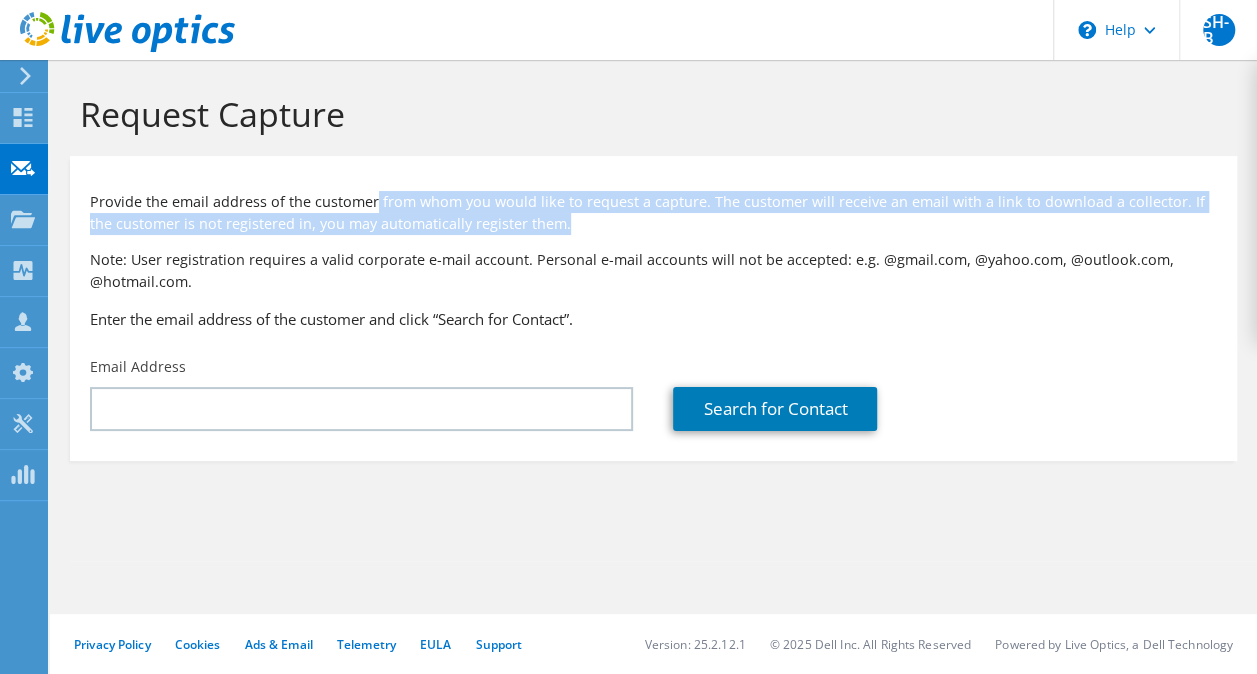 drag, startPoint x: 372, startPoint y: 201, endPoint x: 555, endPoint y: 216, distance: 183.61372 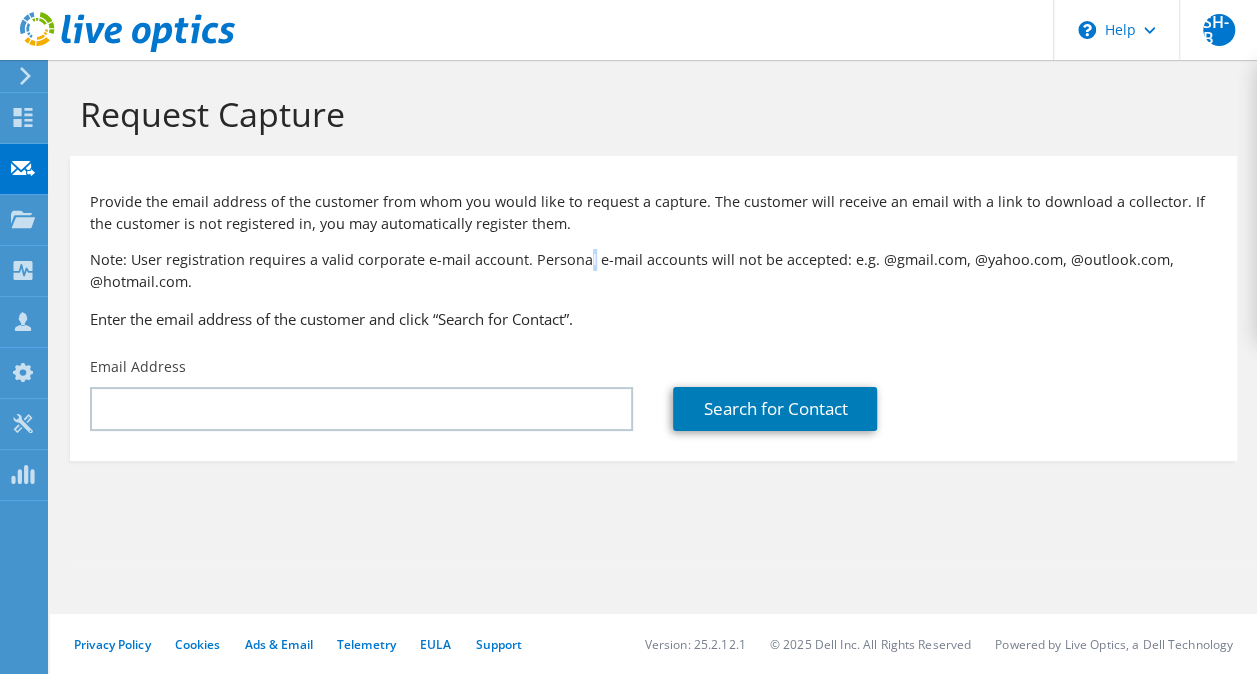 drag, startPoint x: 582, startPoint y: 236, endPoint x: 587, endPoint y: 267, distance: 31.400637 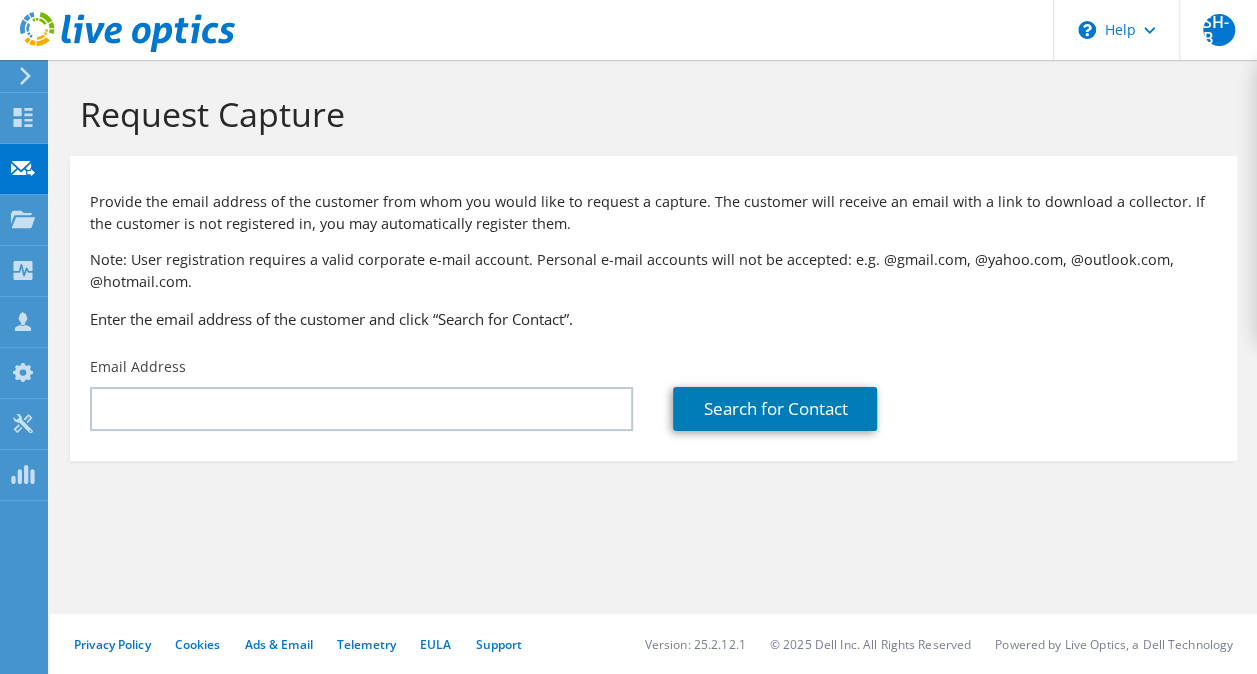 click on "Note: User registration requires a valid corporate e-mail account. Personal e-mail accounts will not be accepted: e.g. @gmail.com, @yahoo.com, @outlook.com, @hotmail.com." at bounding box center [653, 271] 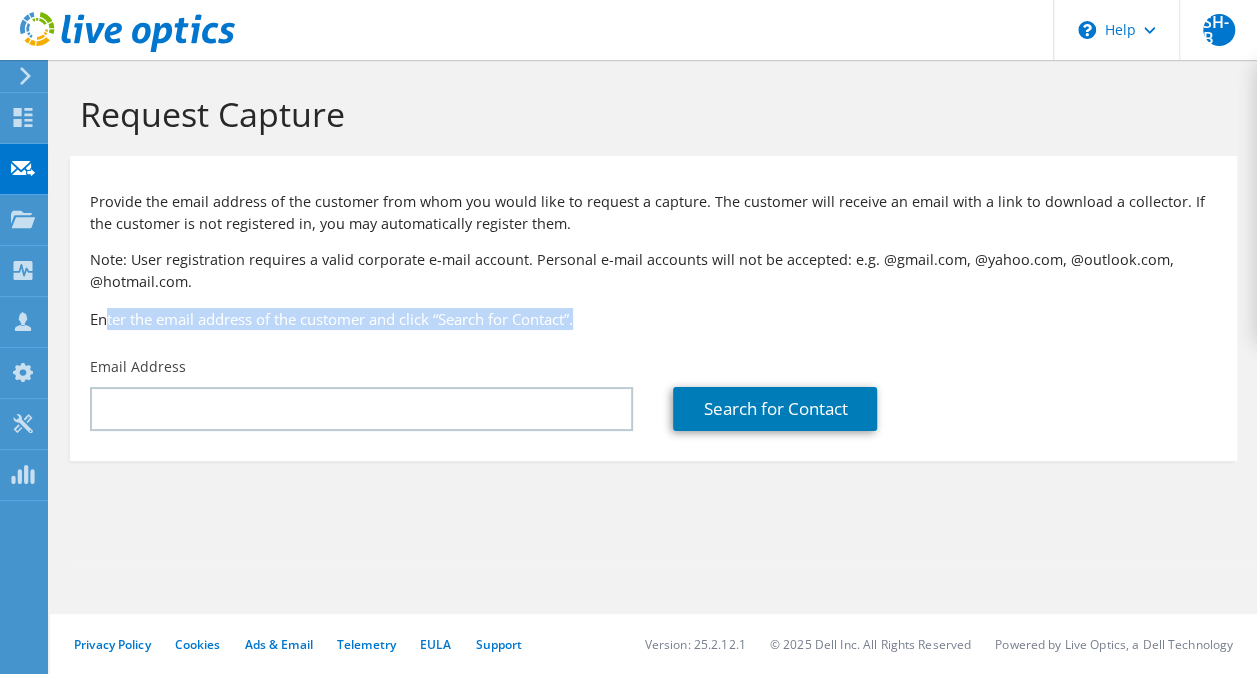 drag, startPoint x: 590, startPoint y: 316, endPoint x: 96, endPoint y: 316, distance: 494 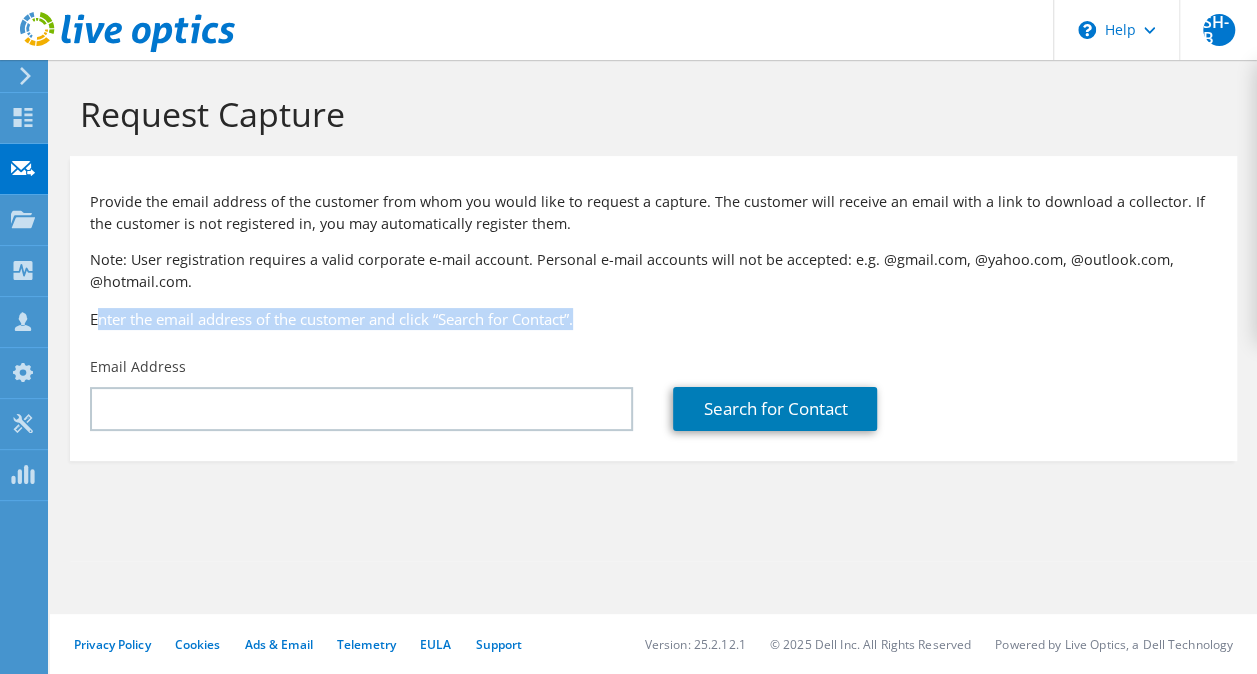 click on "Enter the email address of the customer and click “Search for Contact”." at bounding box center [653, 319] 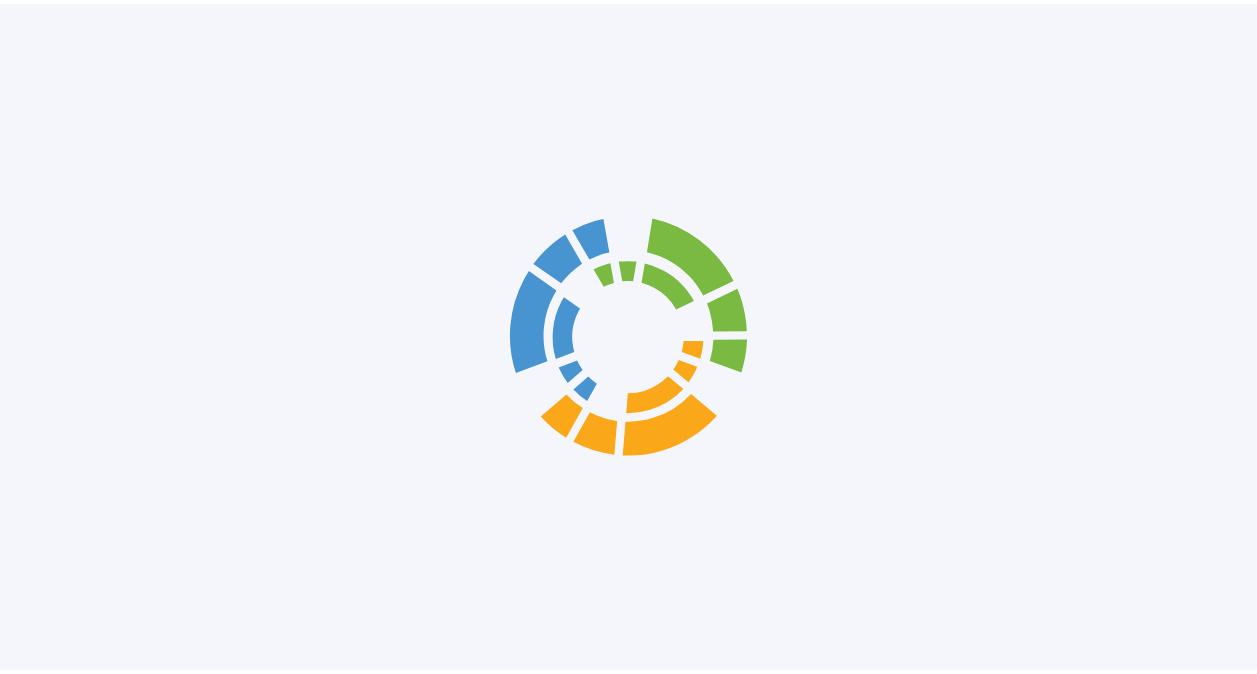 scroll, scrollTop: 0, scrollLeft: 0, axis: both 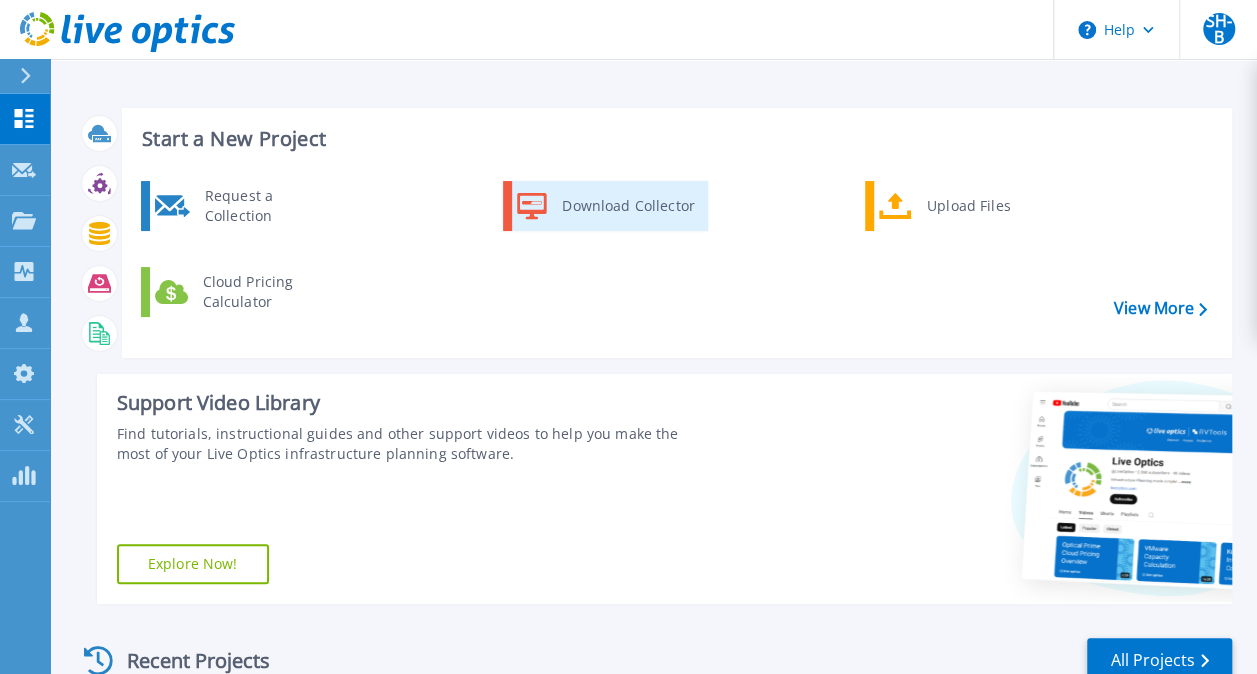 click on "Download Collector" at bounding box center [627, 206] 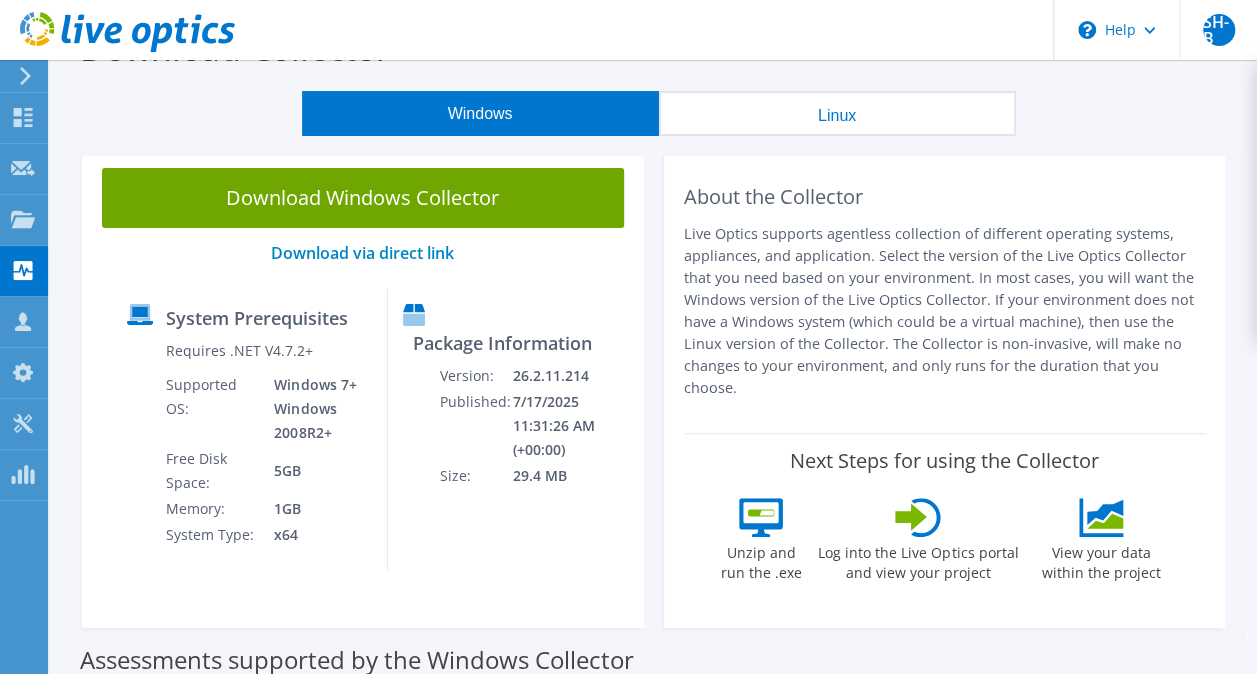 scroll, scrollTop: 50, scrollLeft: 0, axis: vertical 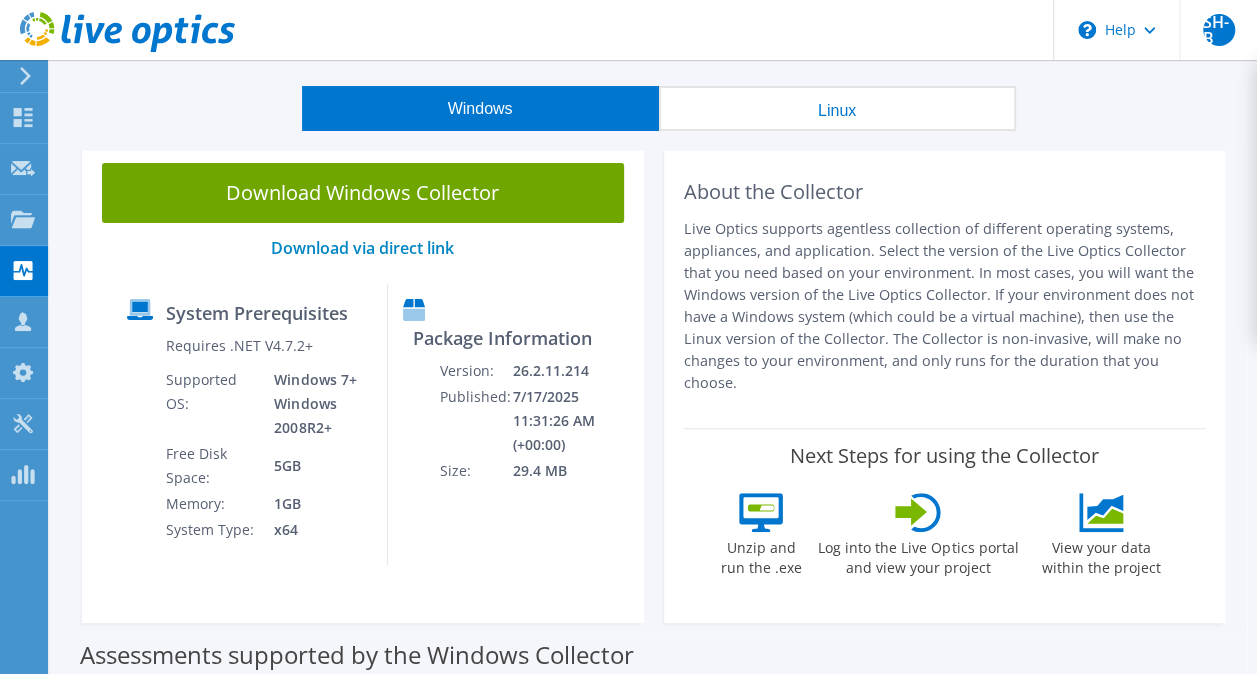 drag, startPoint x: 872, startPoint y: 240, endPoint x: 1106, endPoint y: 382, distance: 273.71518 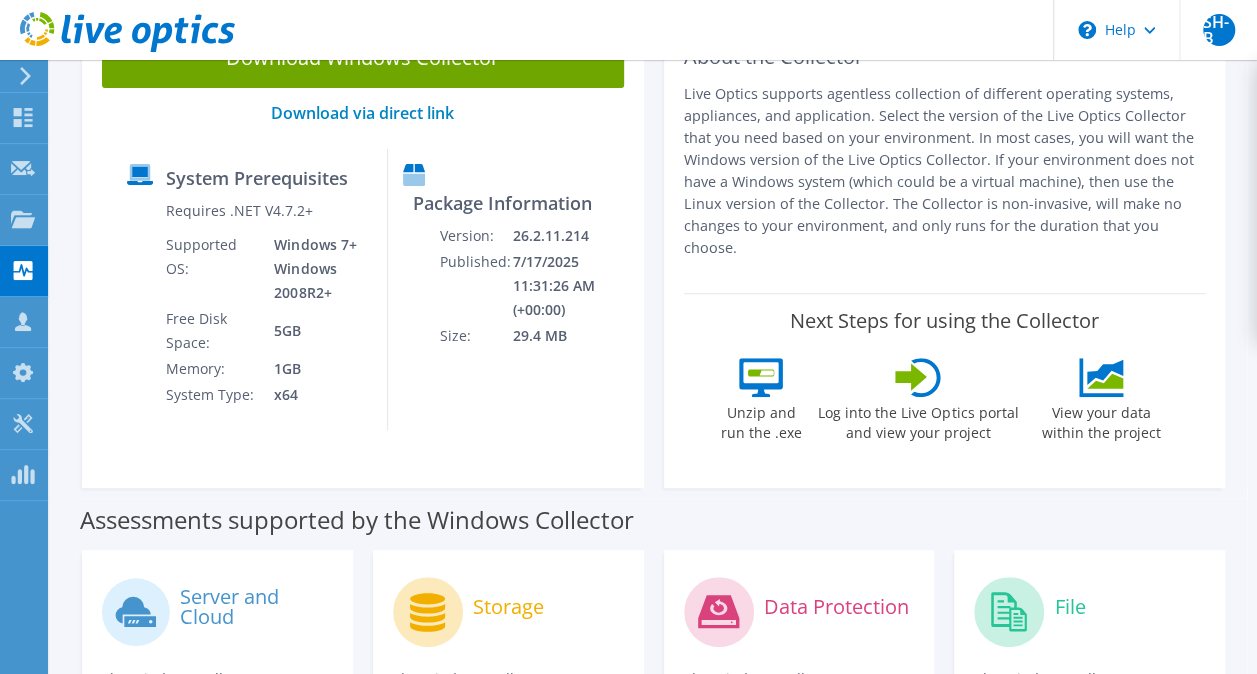 scroll, scrollTop: 184, scrollLeft: 0, axis: vertical 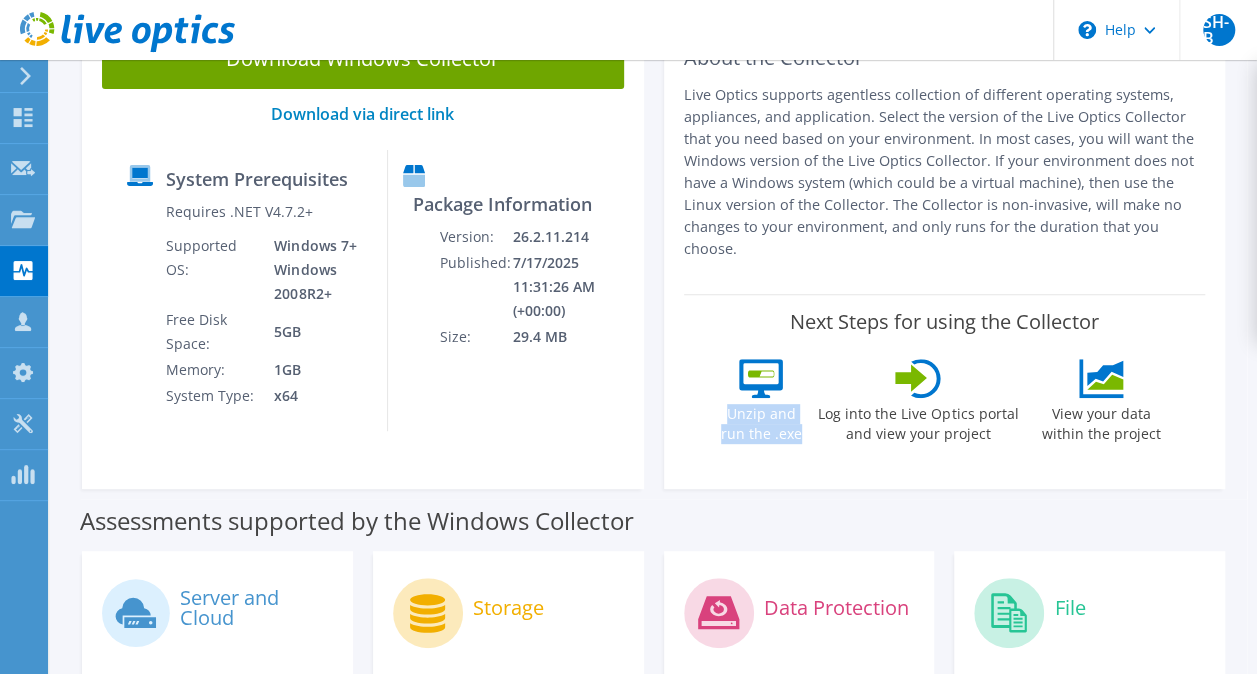drag, startPoint x: 711, startPoint y: 420, endPoint x: 810, endPoint y: 431, distance: 99.60924 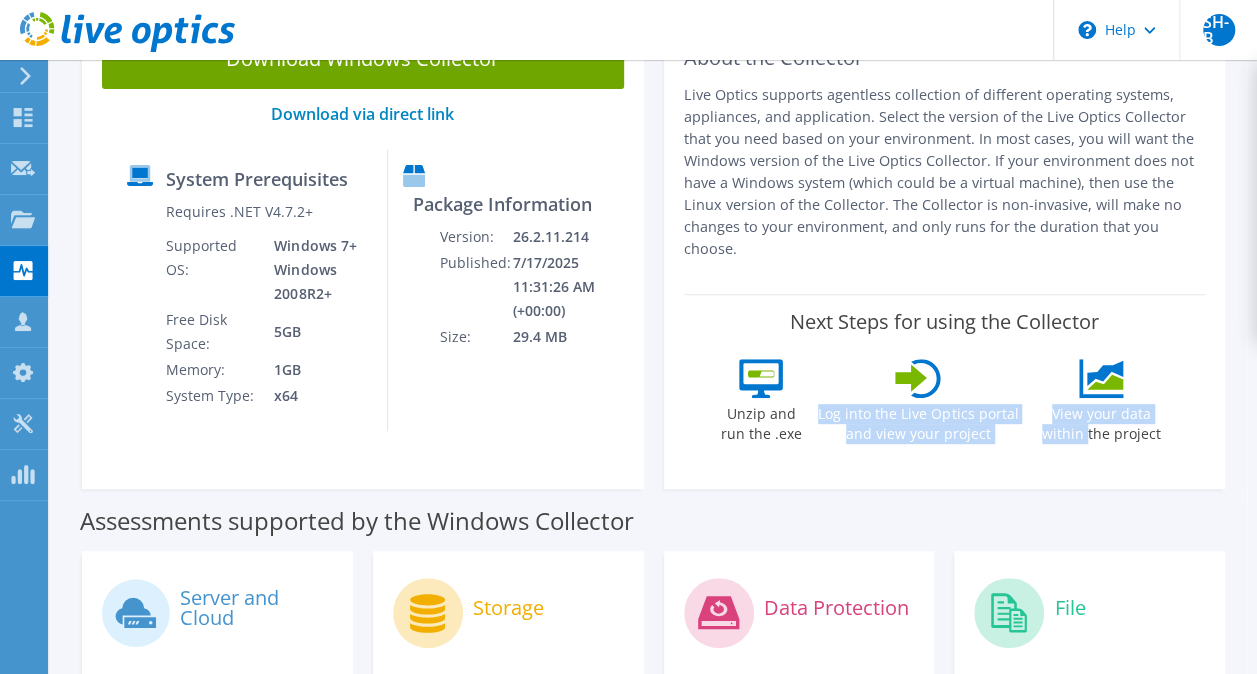 drag, startPoint x: 812, startPoint y: 416, endPoint x: 1024, endPoint y: 440, distance: 213.35417 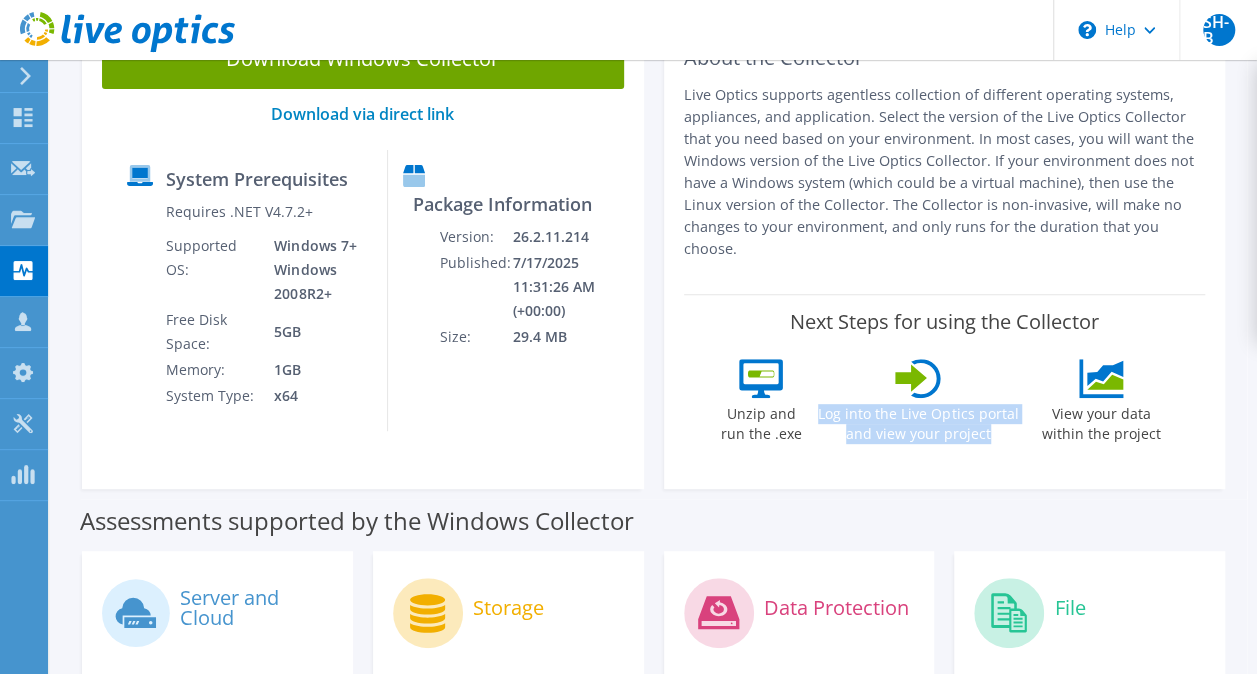 drag, startPoint x: 1004, startPoint y: 438, endPoint x: 820, endPoint y: 408, distance: 186.42961 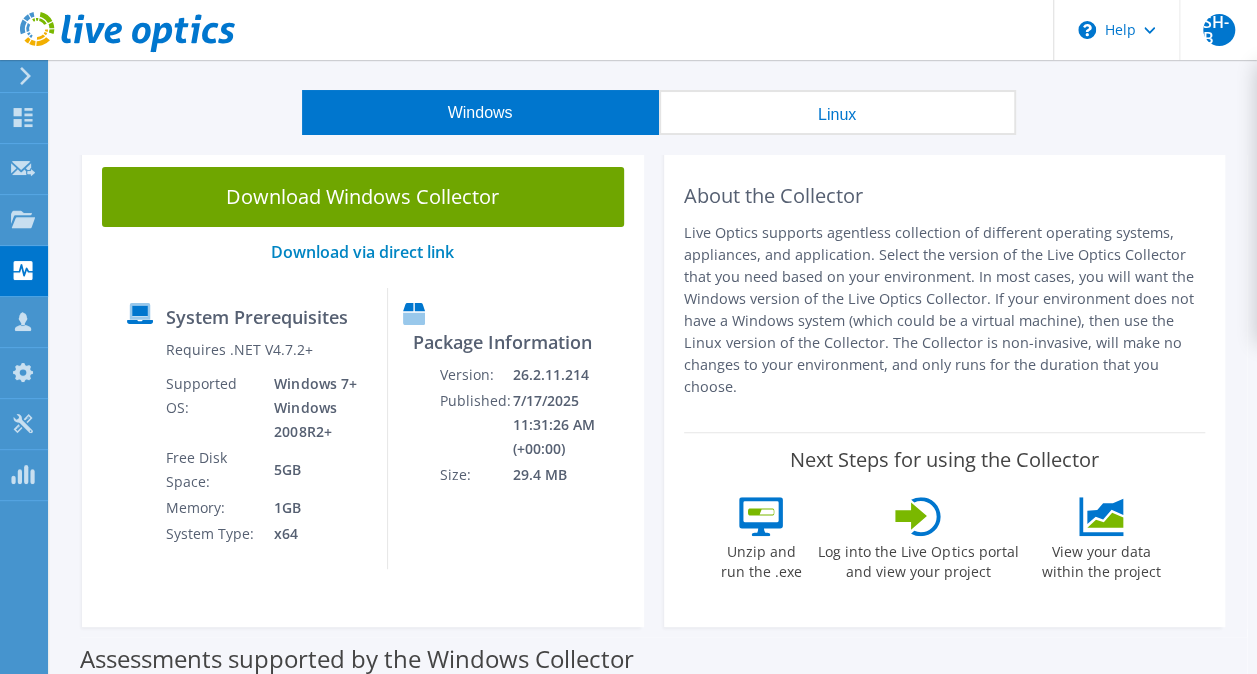 scroll, scrollTop: 0, scrollLeft: 0, axis: both 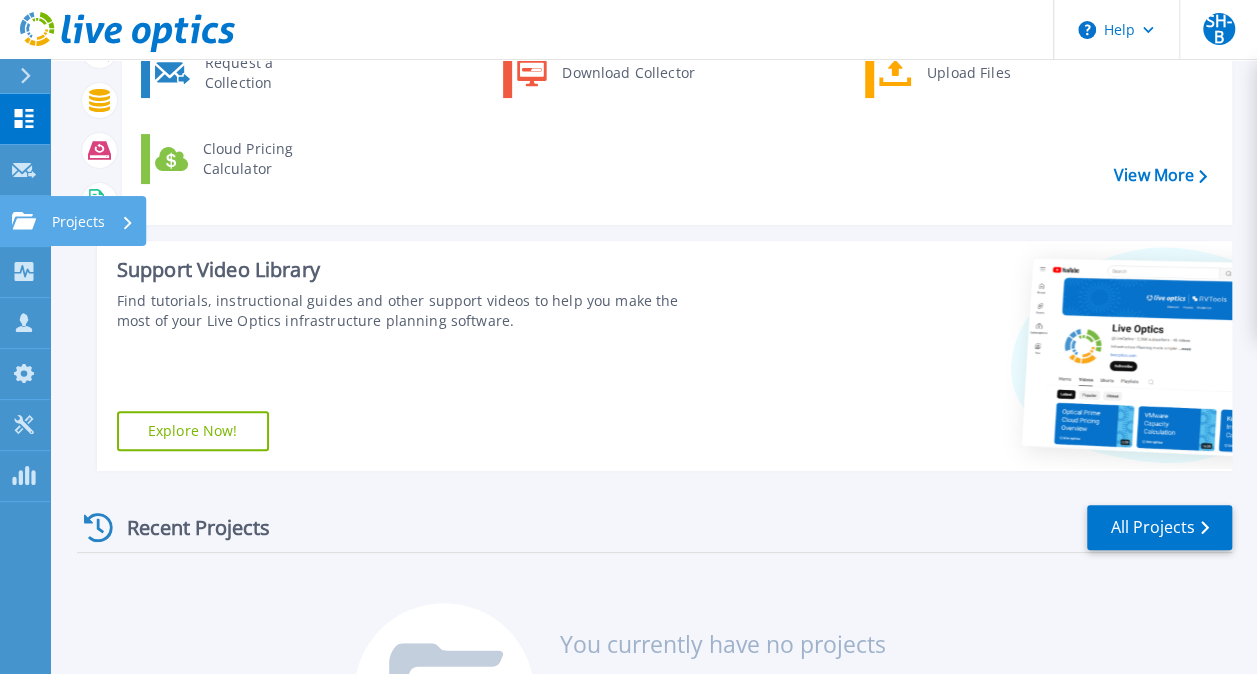 click on "Projects Projects" at bounding box center [25, 221] 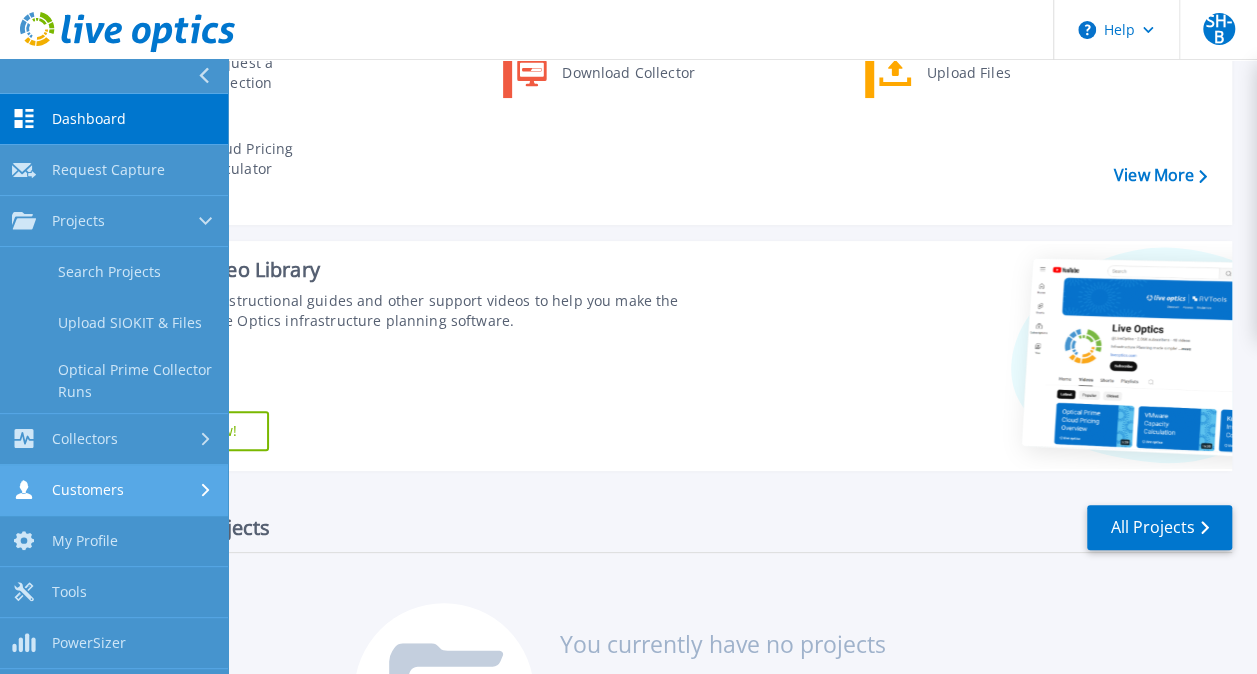 click on "Customers" at bounding box center (88, 490) 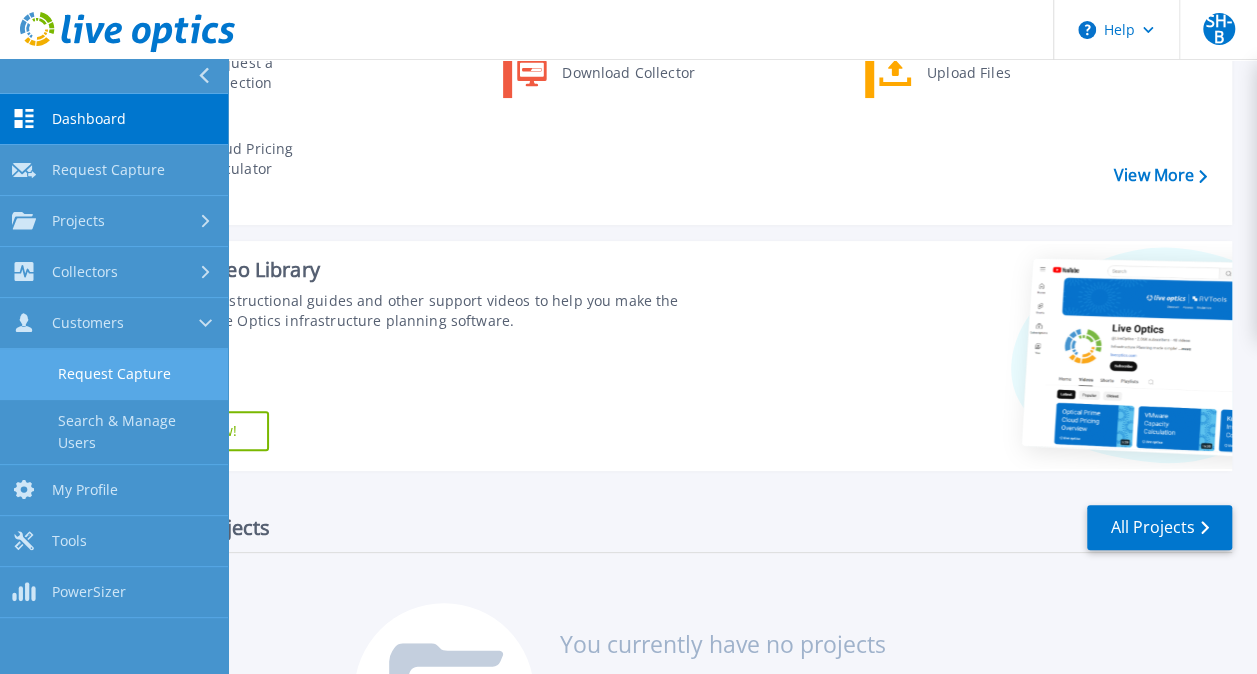 click on "Request Capture" at bounding box center [114, 374] 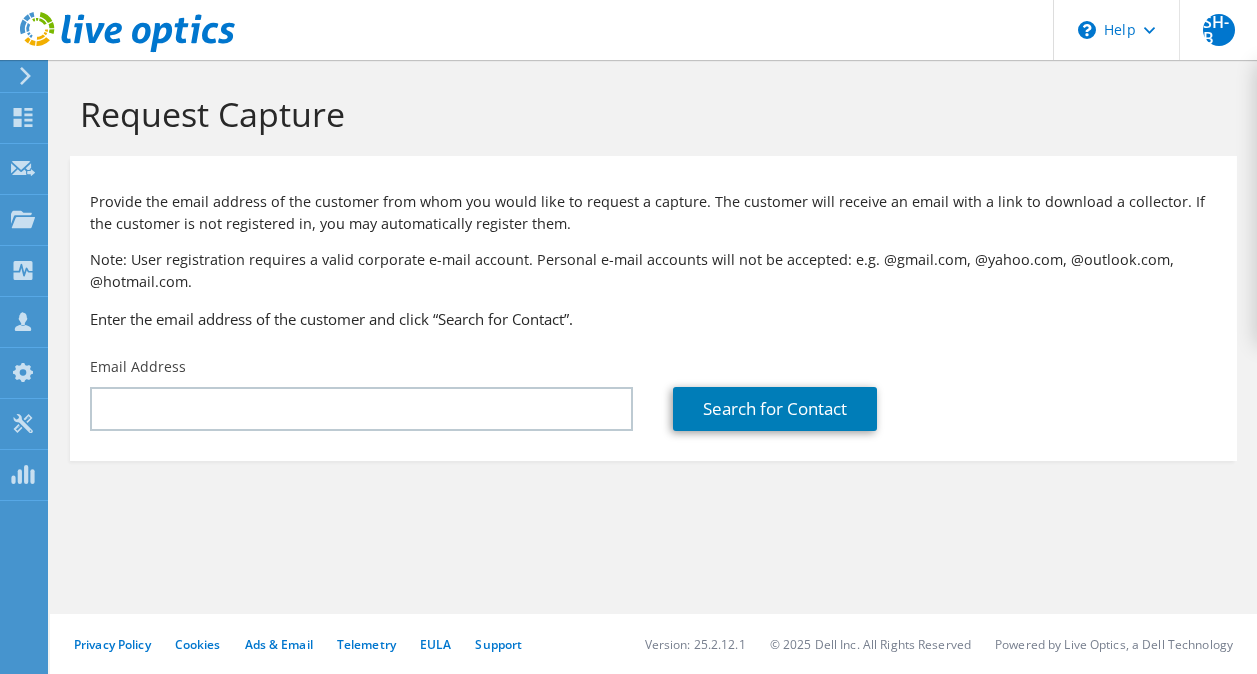 scroll, scrollTop: 0, scrollLeft: 0, axis: both 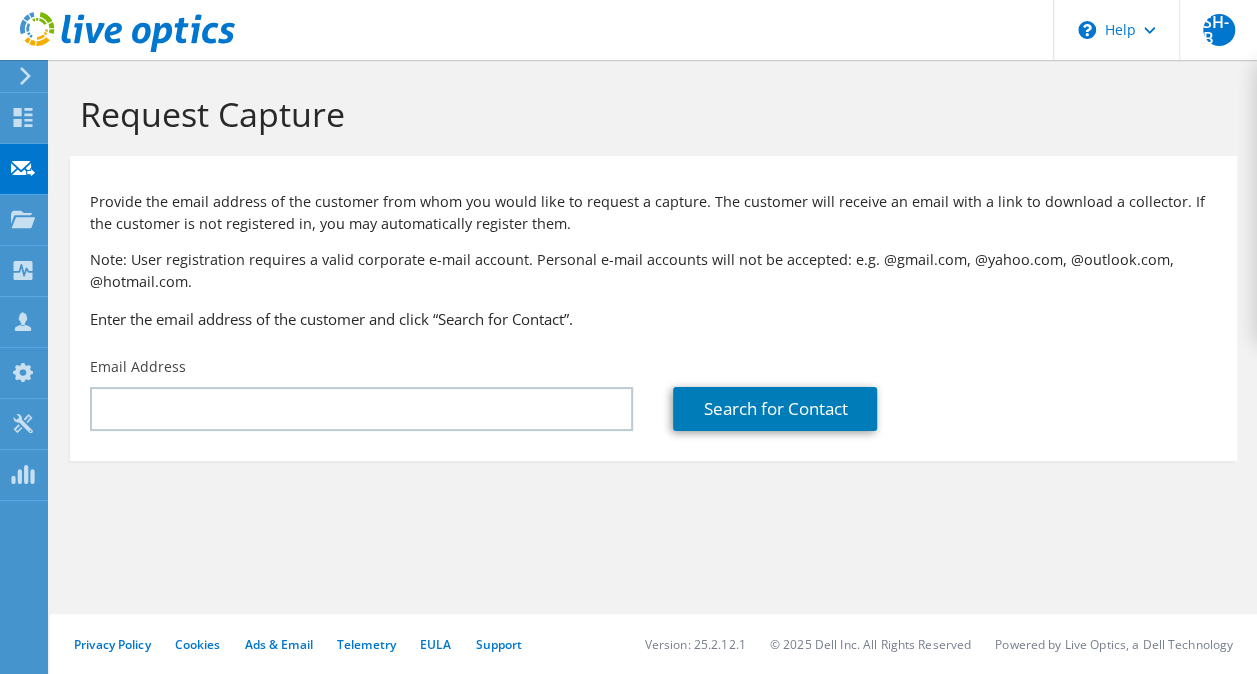 click 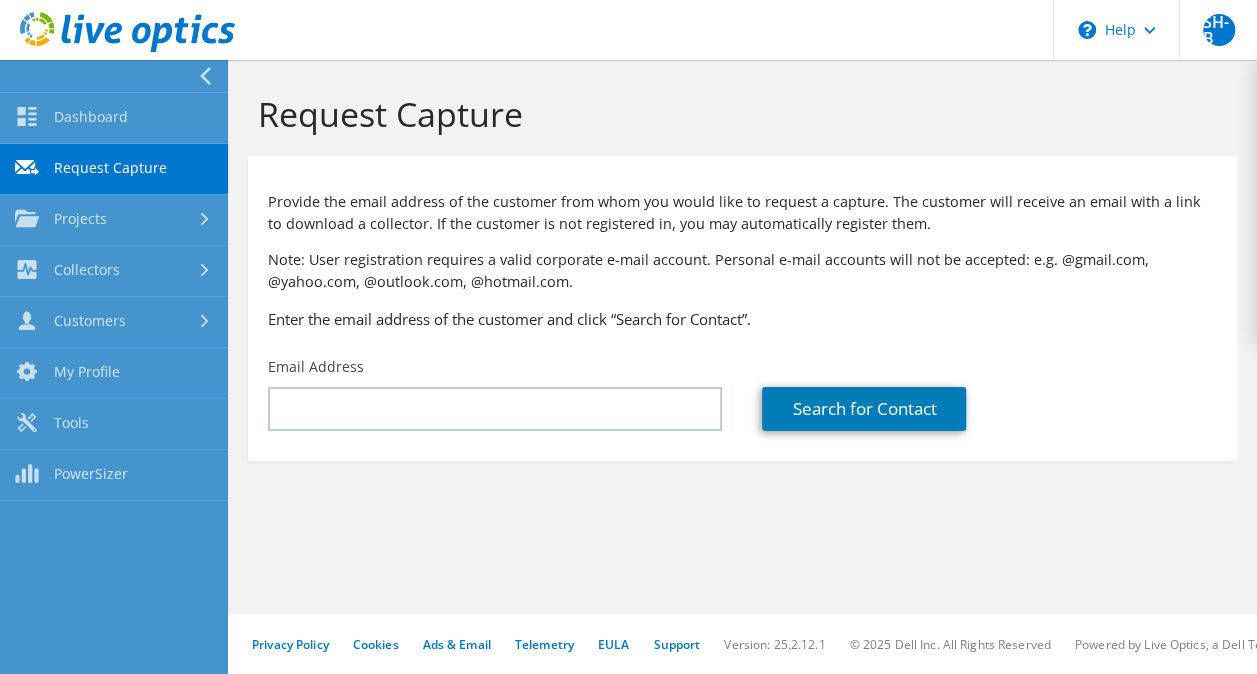 click on "Provide the email address of the customer from whom you would like to request a capture. The customer will receive an email with a link to download a collector. If the customer is not registered in, you may automatically register them.
Note: User registration requires a valid corporate e-mail account. Personal e-mail accounts will not be accepted: e.g. [EMAIL], [EMAIL], [EMAIL], [EMAIL].
Enter the email address of the customer and click “Search for Contact”.
Email Address" at bounding box center (742, 308) 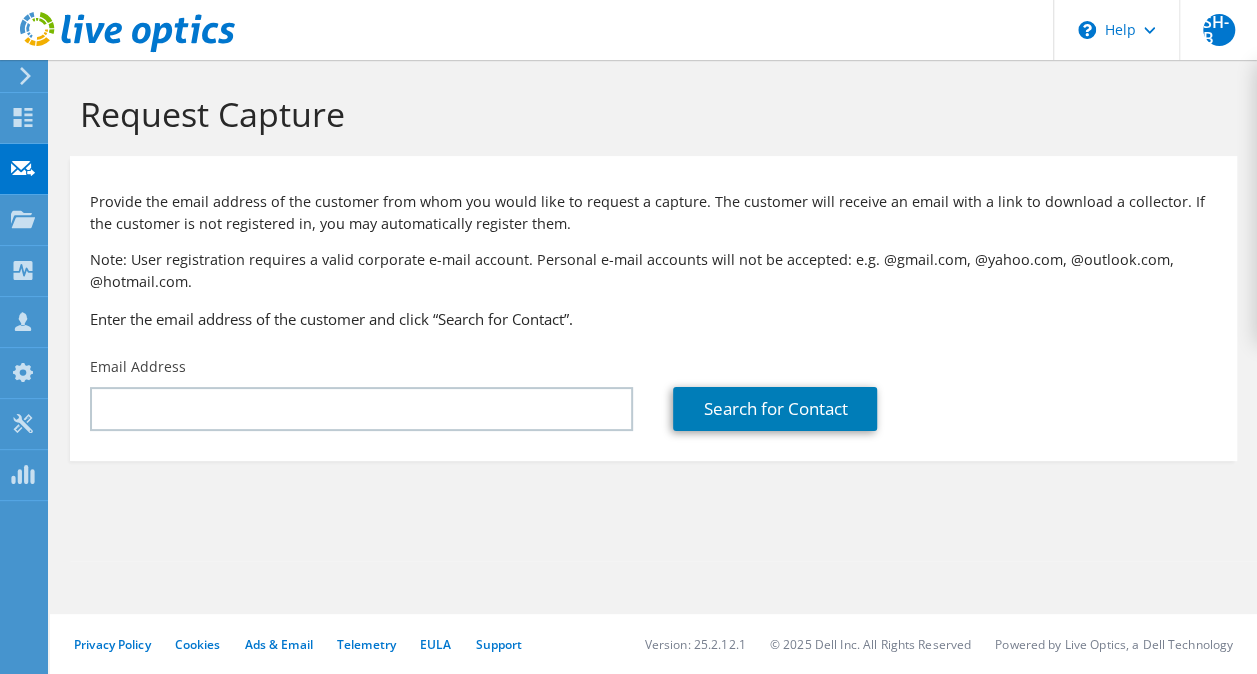 click at bounding box center [117, 33] 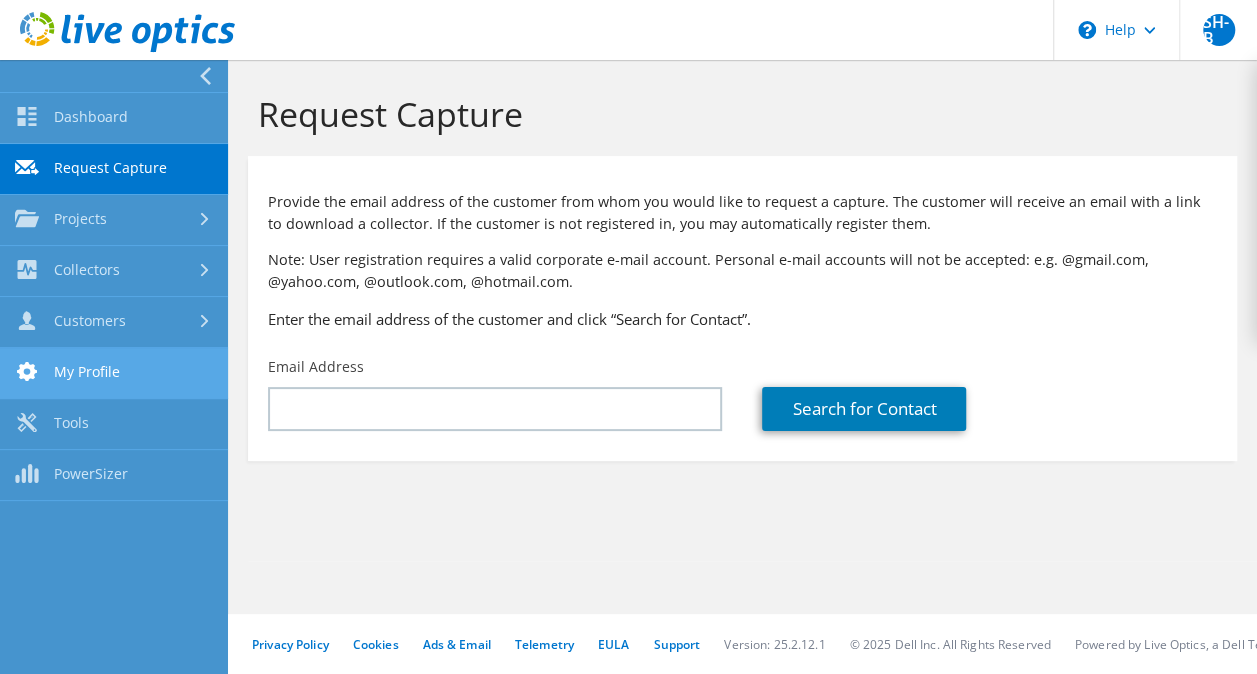 click on "My Profile" at bounding box center (114, 373) 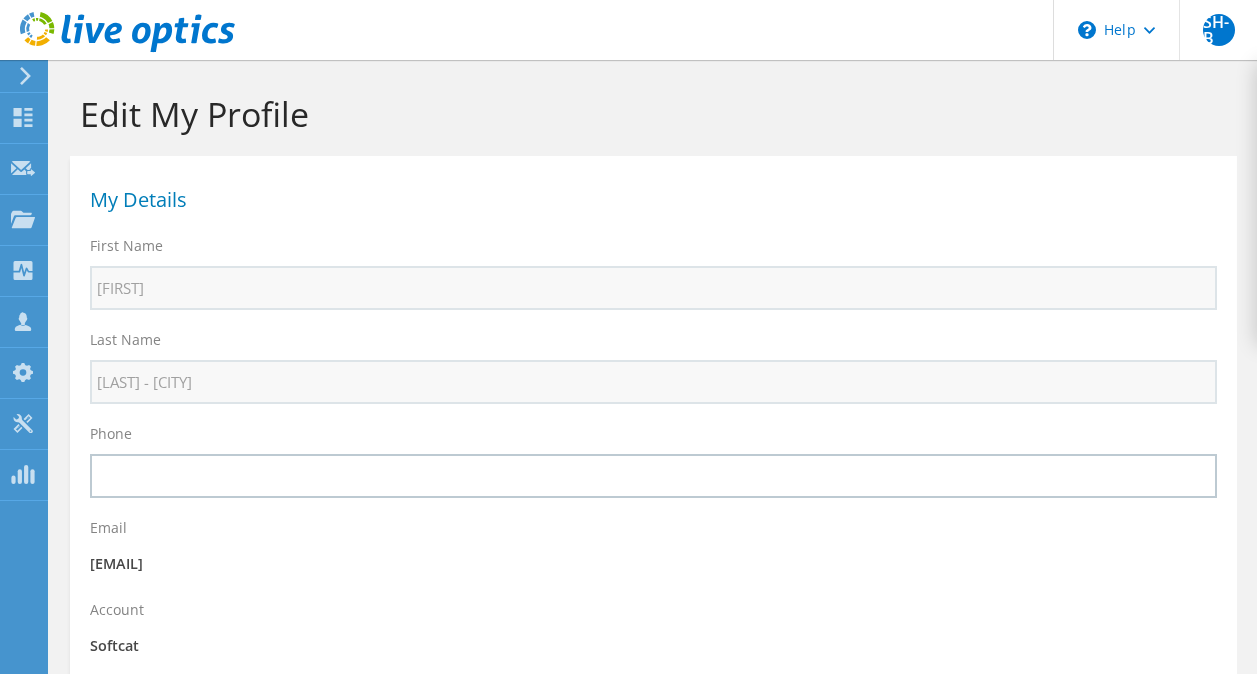 select on "75" 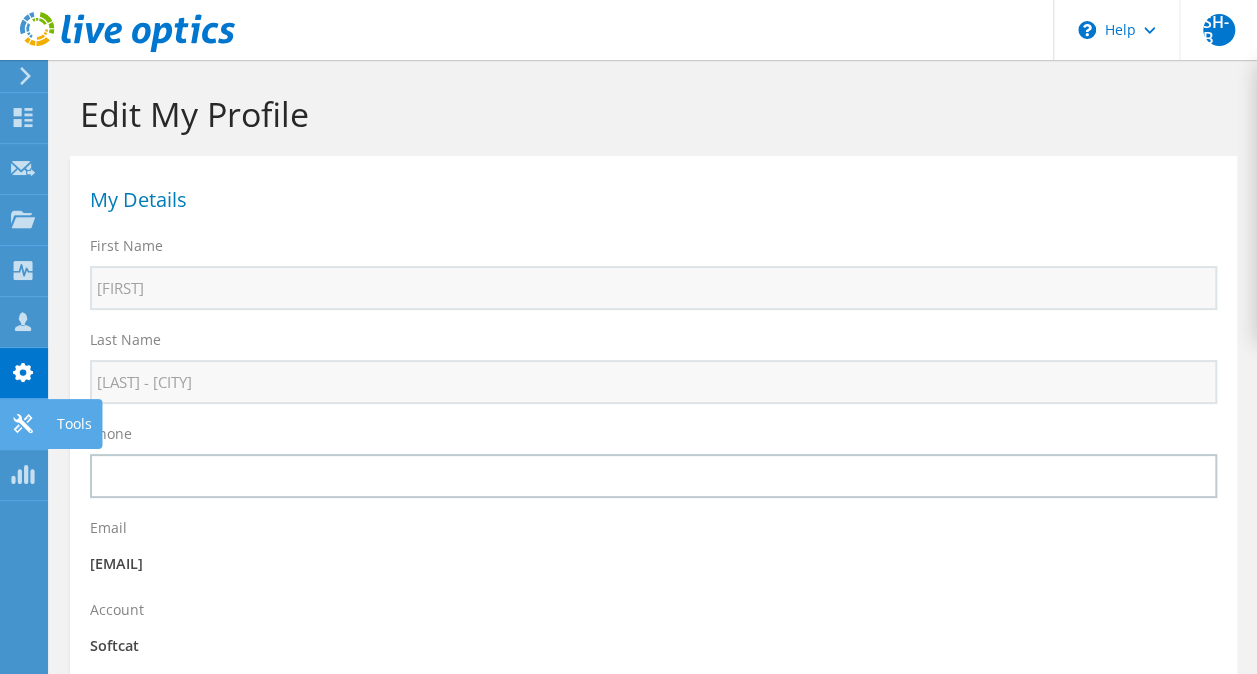 click 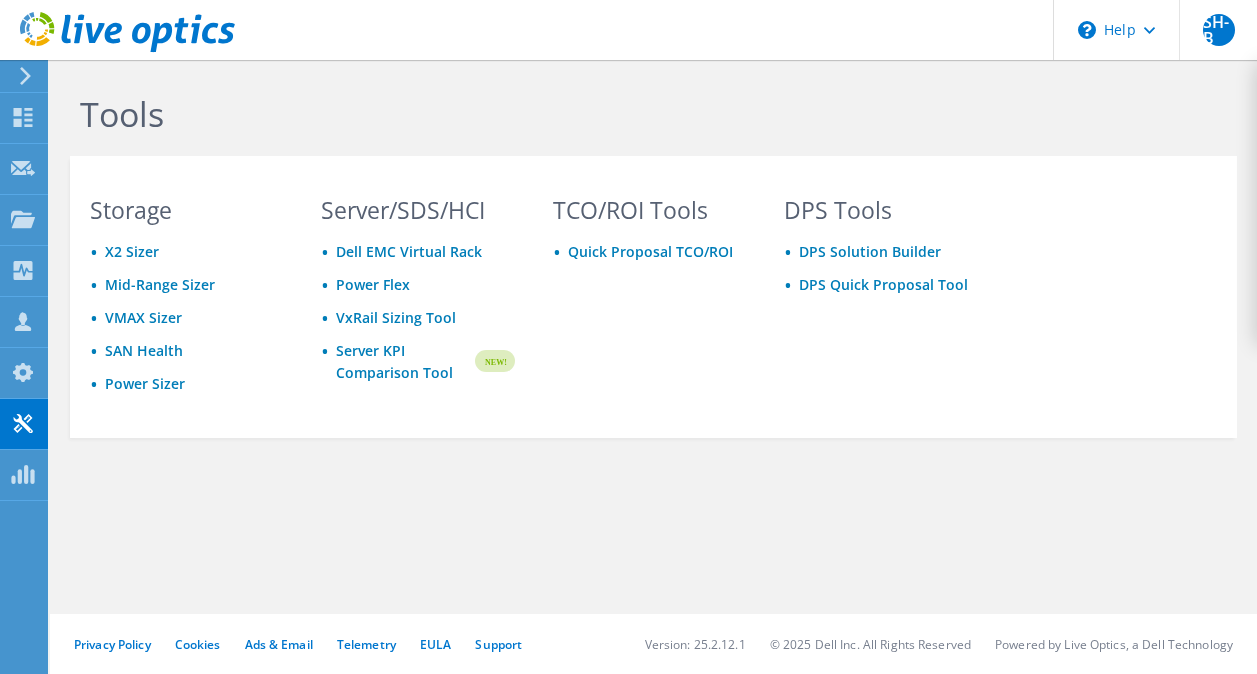 scroll, scrollTop: 0, scrollLeft: 0, axis: both 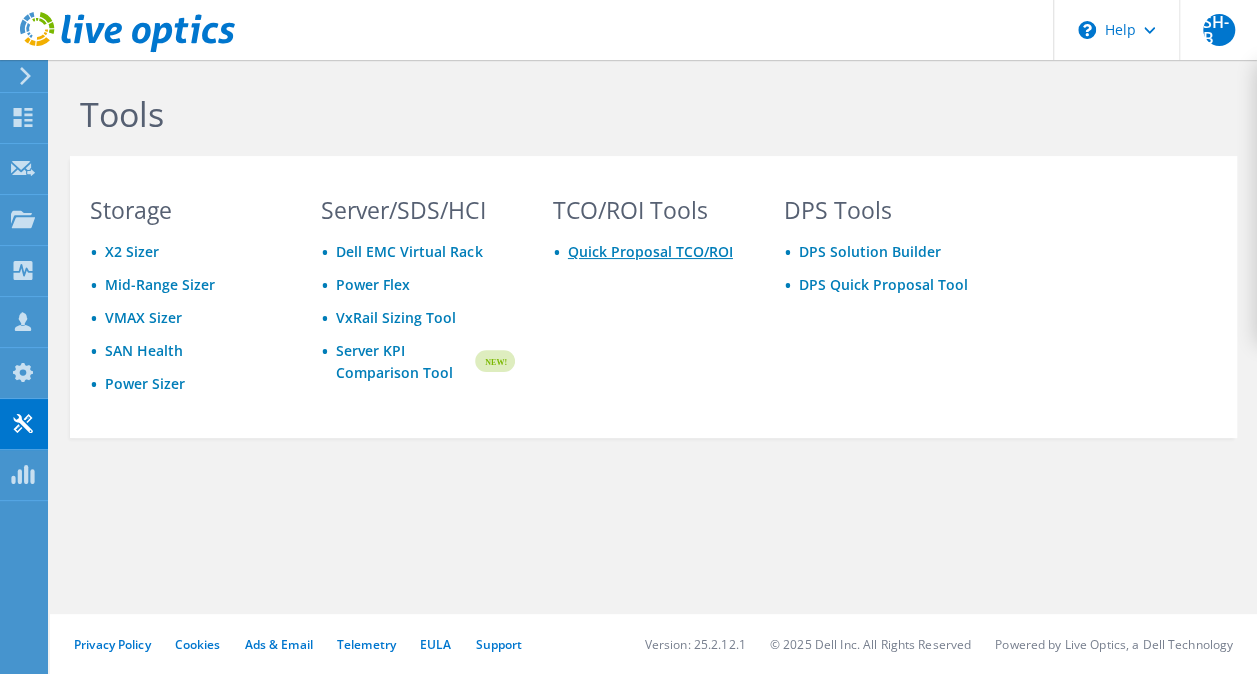 click on "Quick Proposal TCO/ROI" at bounding box center (650, 251) 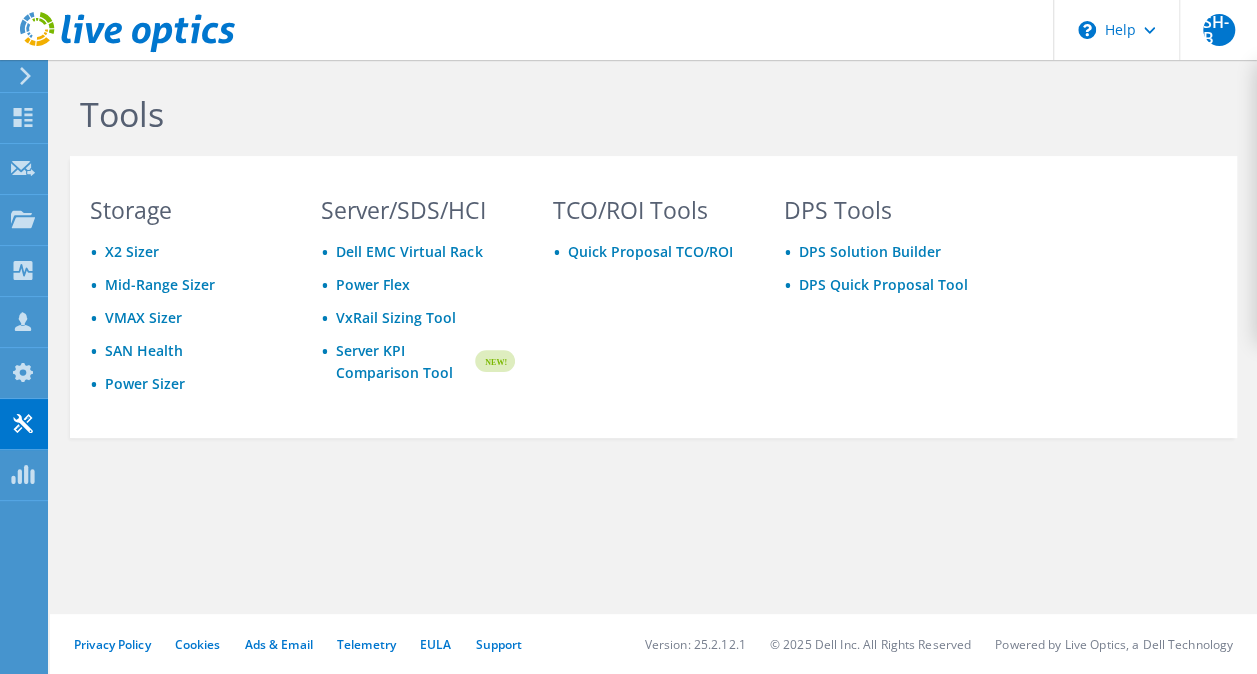 click on "TCO/ROI Tools
Quick Proposal TCO/ROI" at bounding box center [649, 315] 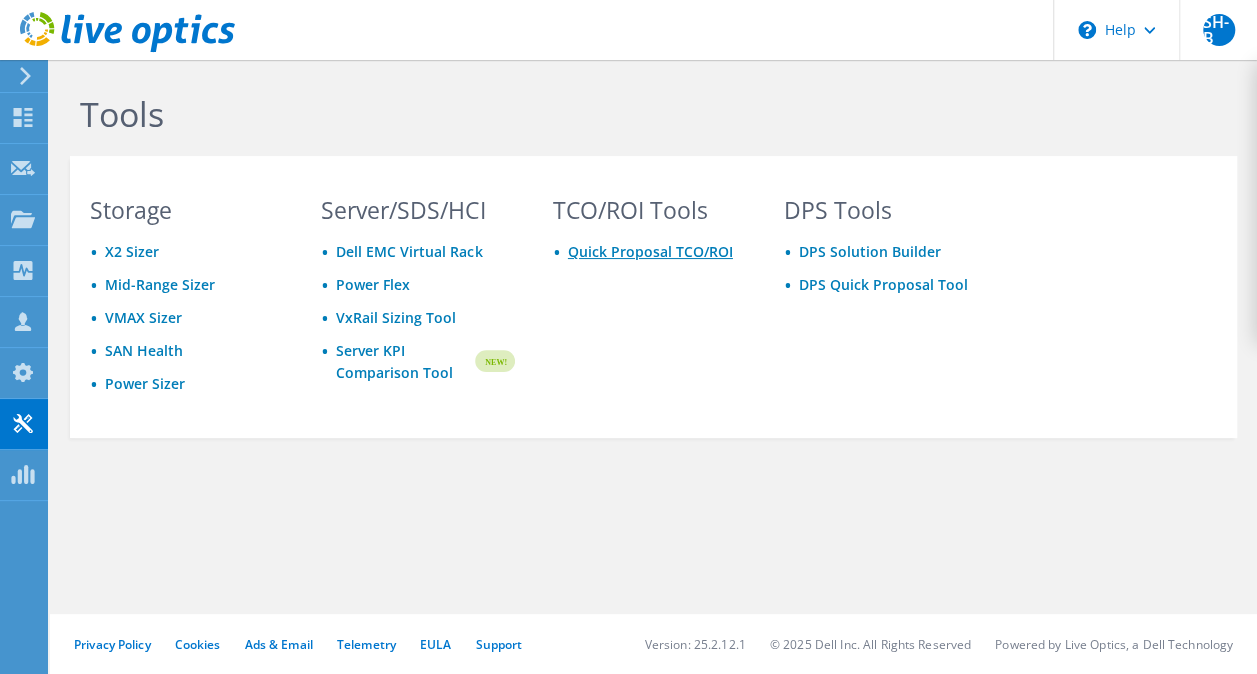 click on "Quick Proposal TCO/ROI" at bounding box center (650, 251) 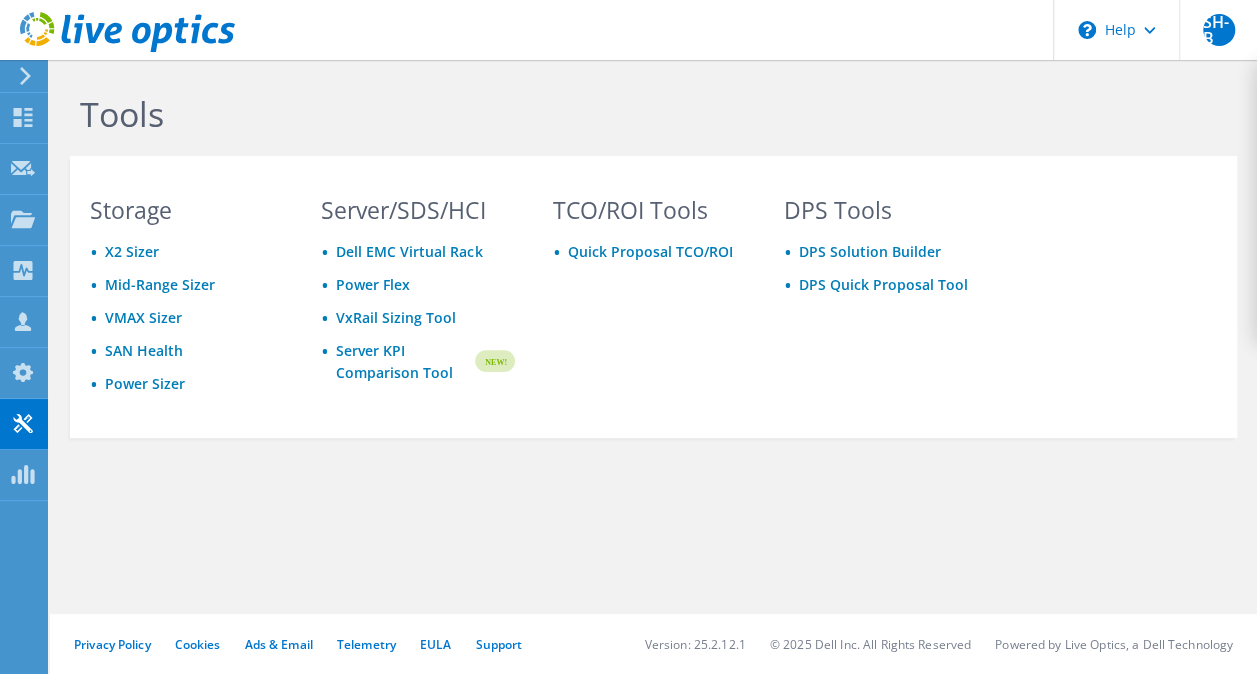 click on "Dashboard
Request Capture
Projects
Search Projects
Upload SIOKIT & Files
Optical Prime Collector Runs" at bounding box center (-66, 367) 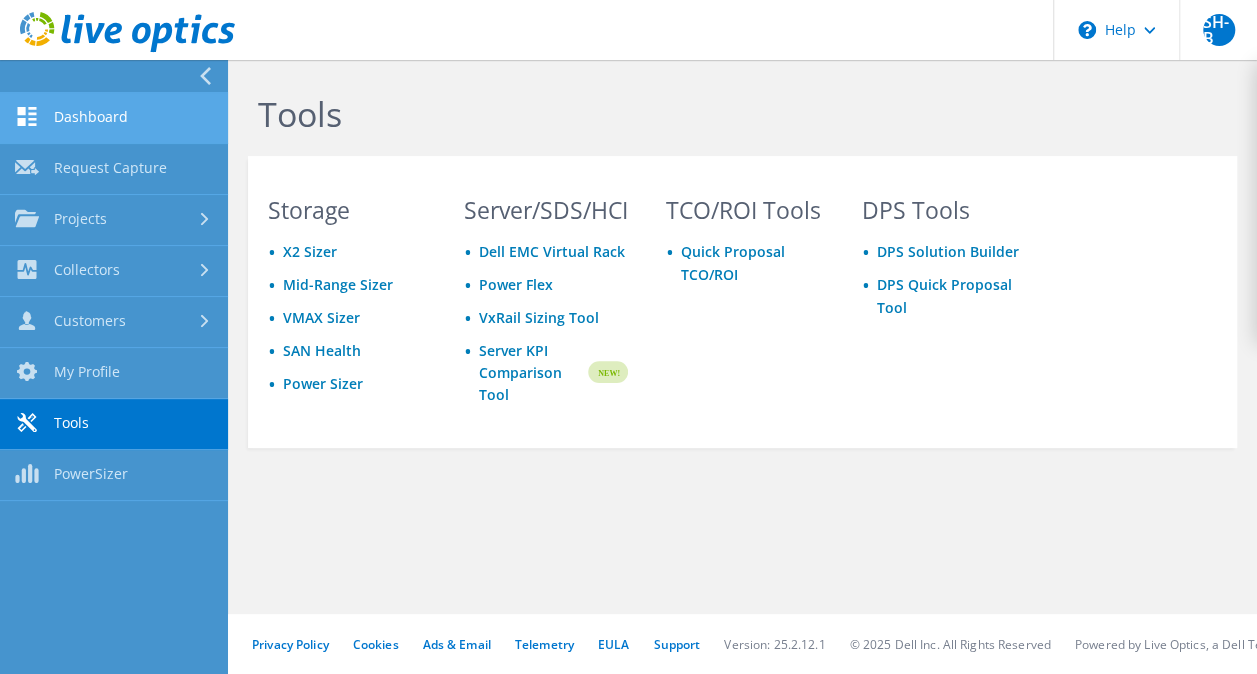 click on "Dashboard" at bounding box center [114, 118] 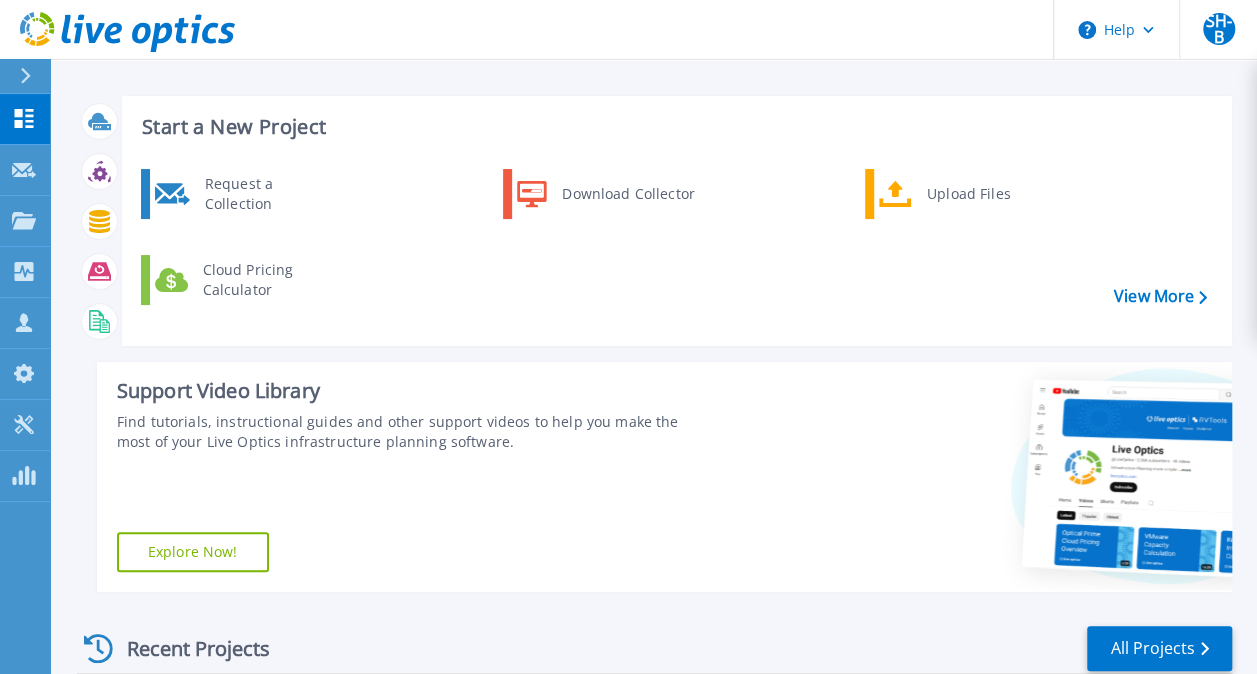 scroll, scrollTop: 0, scrollLeft: 0, axis: both 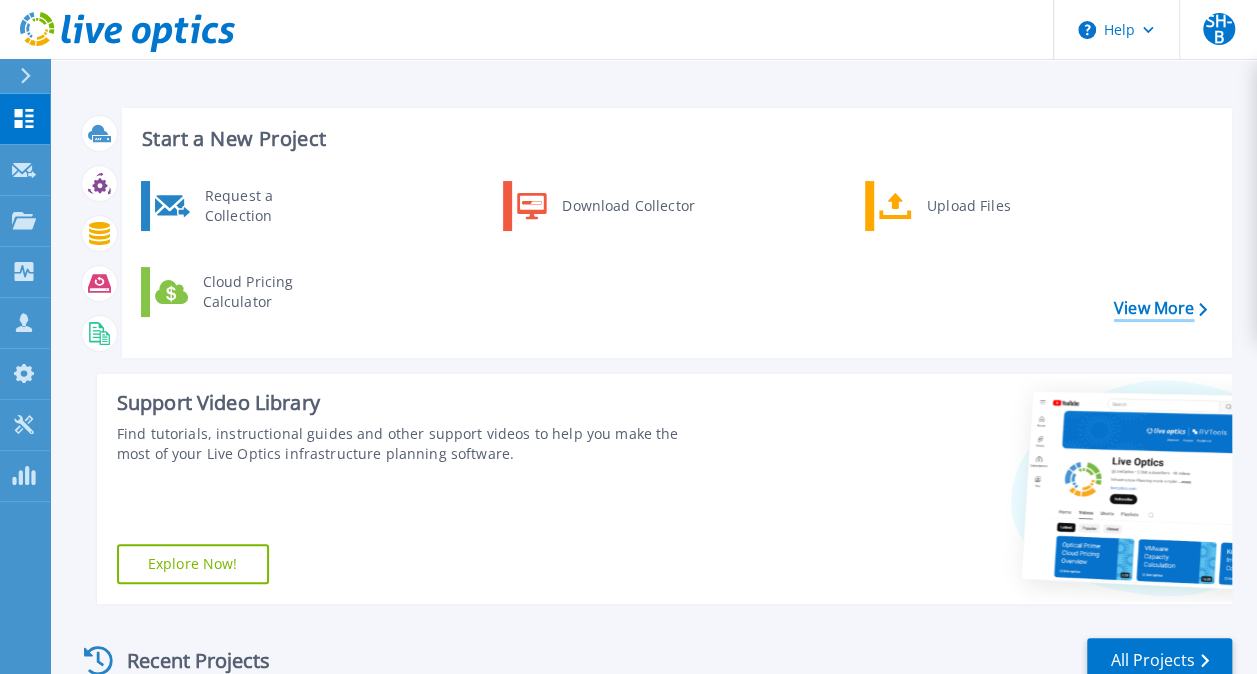 click on "View More" at bounding box center [1160, 308] 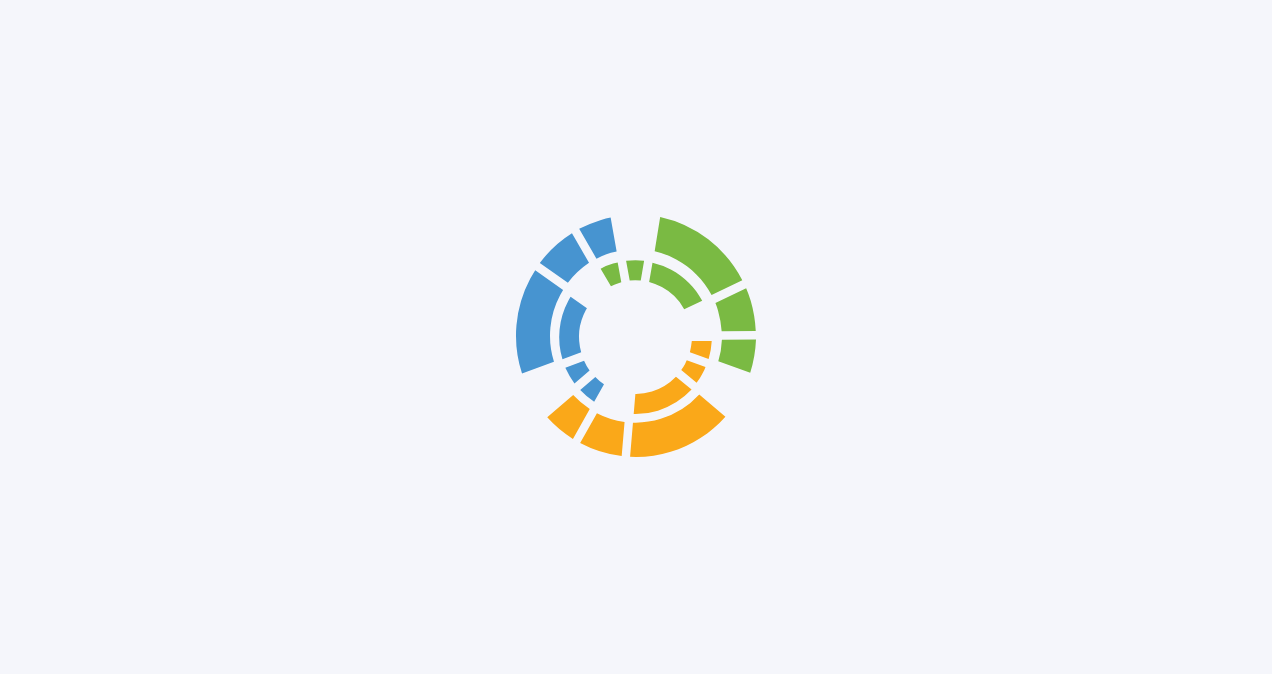 scroll, scrollTop: 0, scrollLeft: 0, axis: both 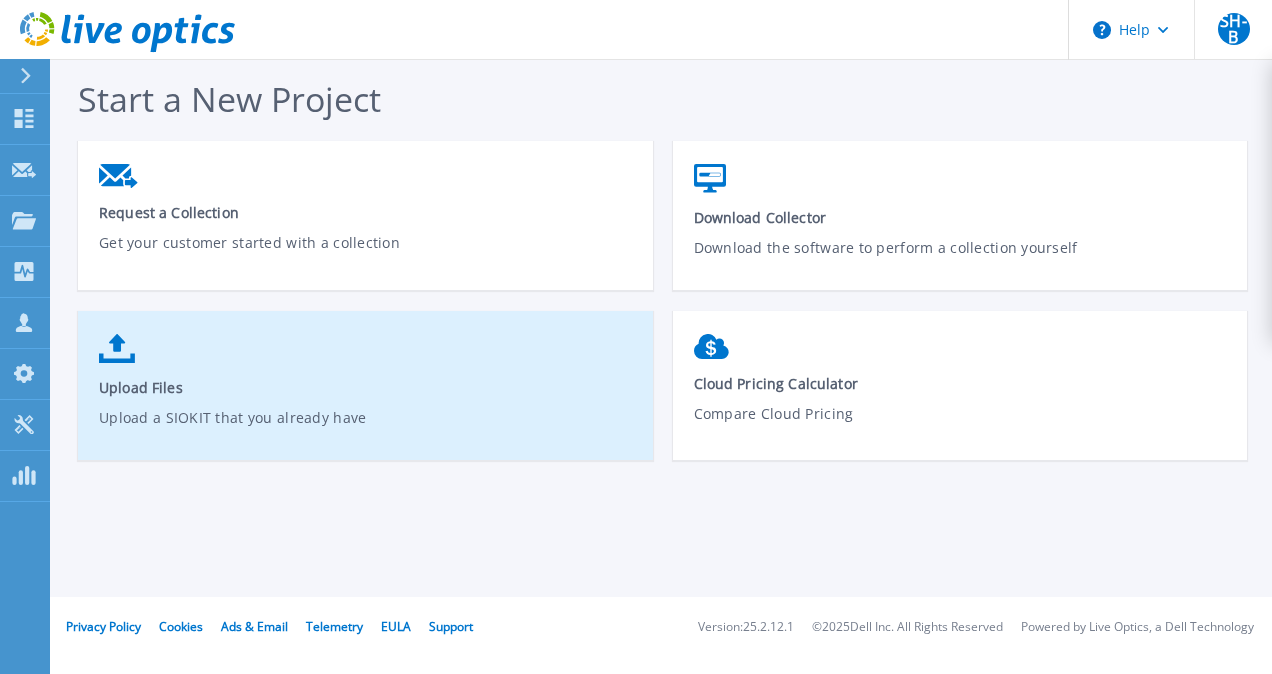 click on "Upload a SIOKIT that you already have" at bounding box center [366, 430] 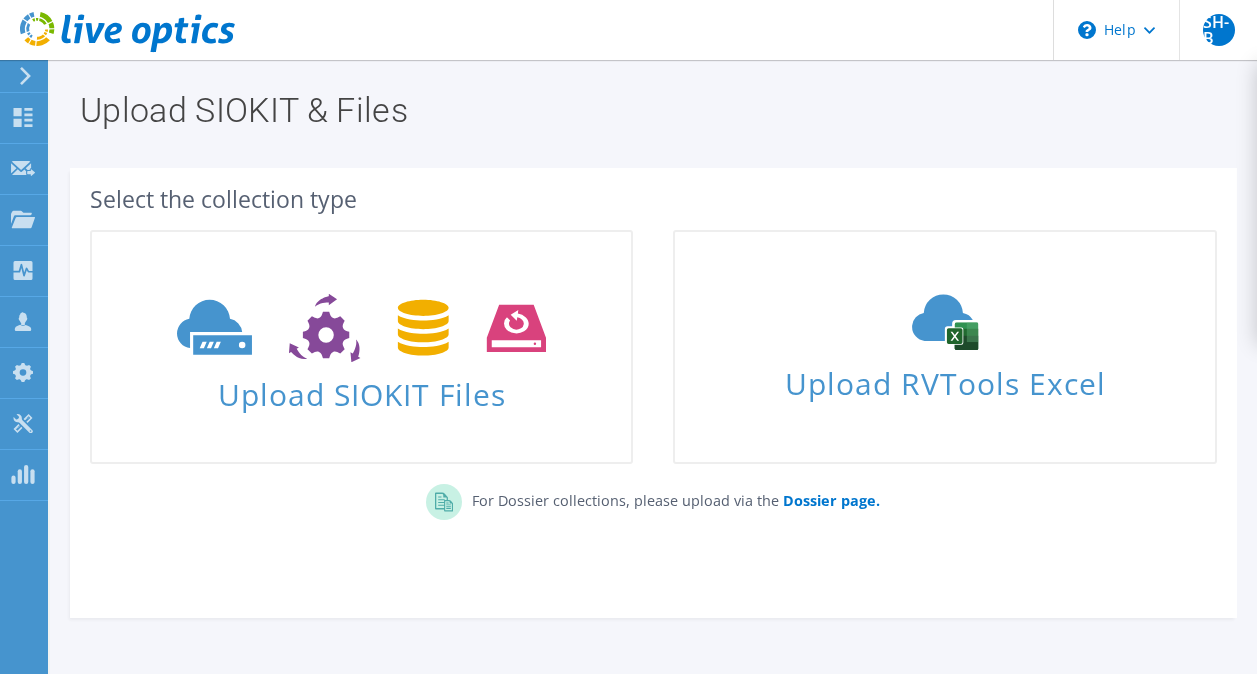 scroll, scrollTop: 0, scrollLeft: 0, axis: both 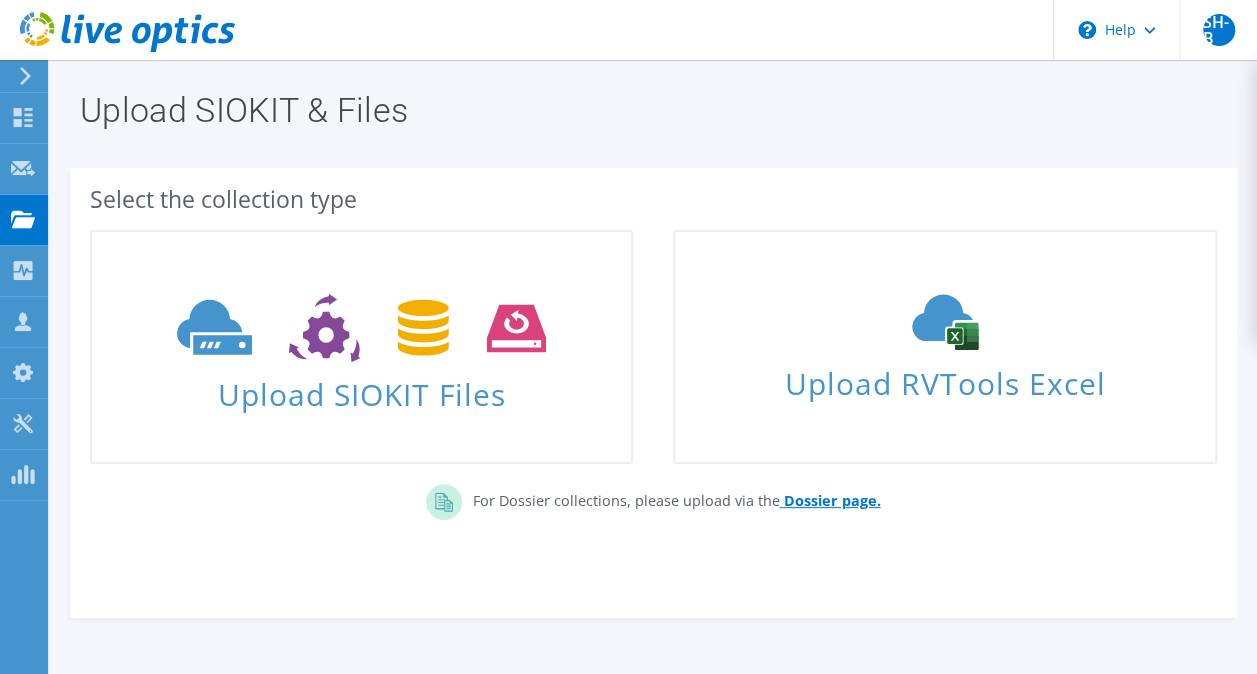 click on "Dossier page." at bounding box center [831, 500] 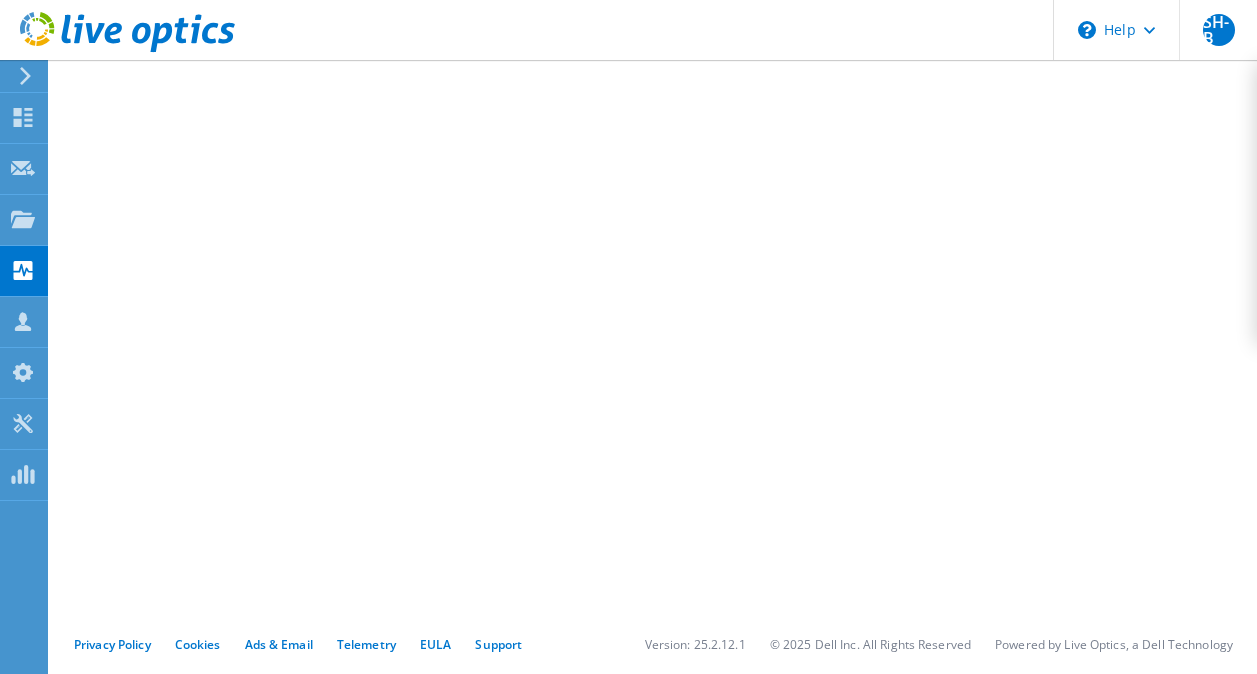 scroll, scrollTop: 0, scrollLeft: 0, axis: both 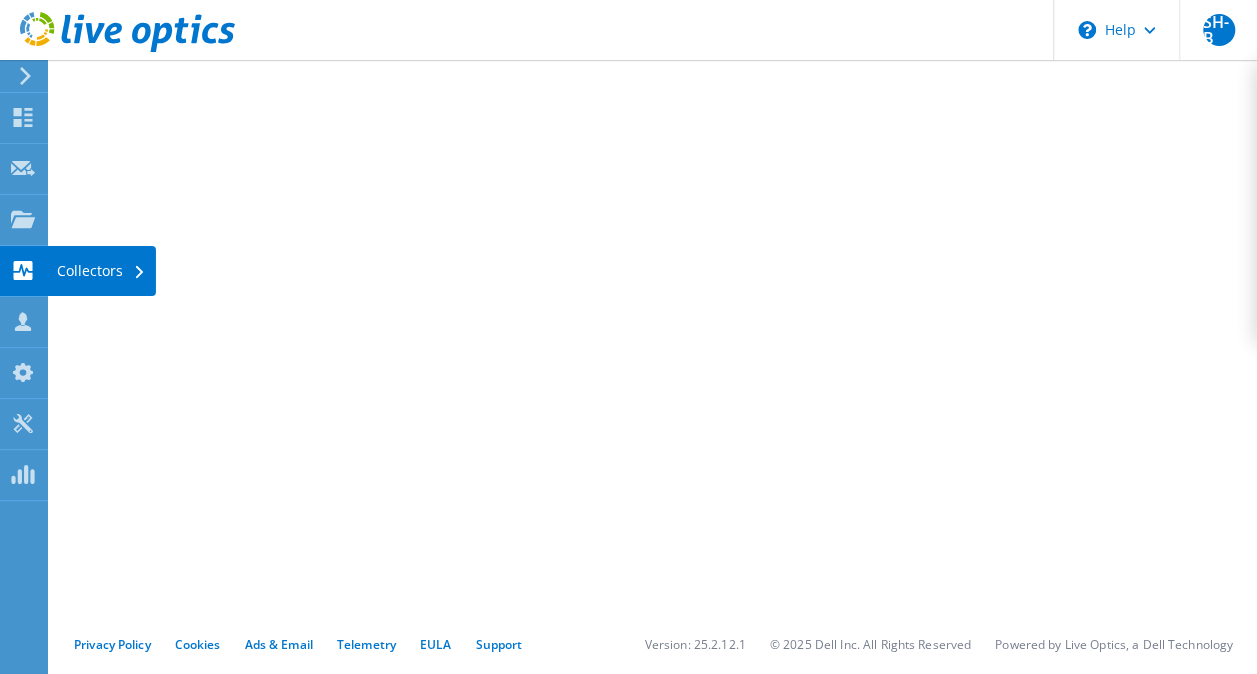 click at bounding box center [23, 273] 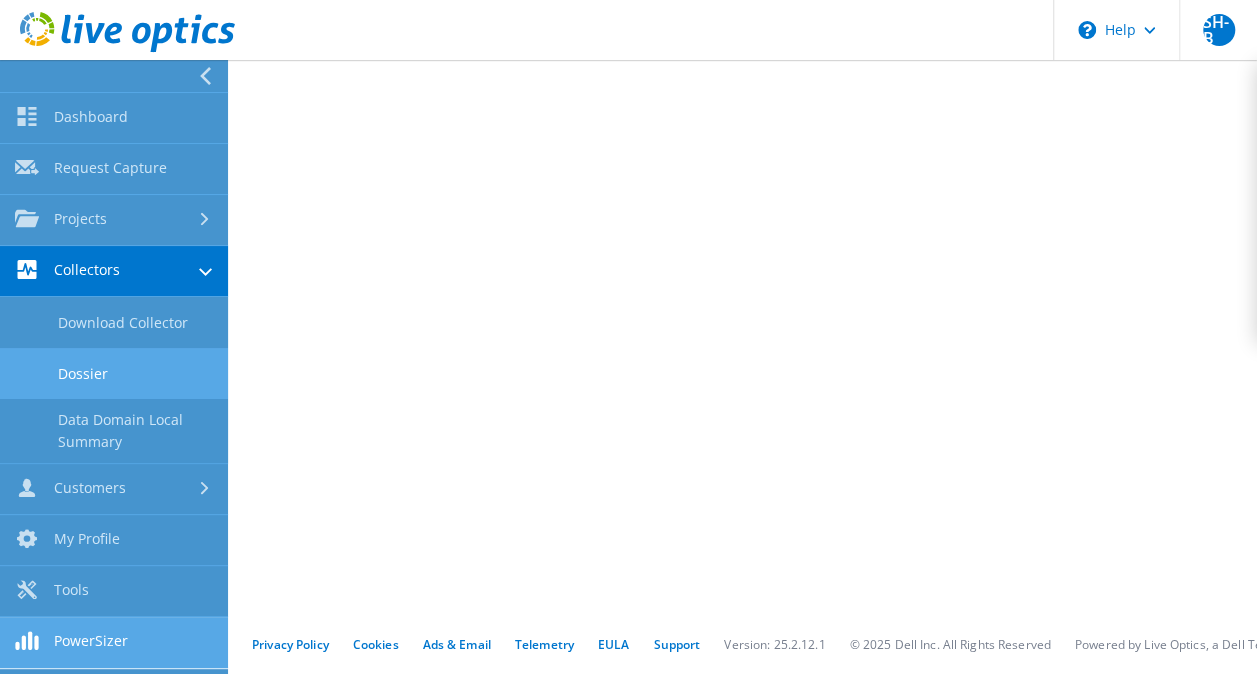 click on "PowerSizer" at bounding box center [114, 642] 